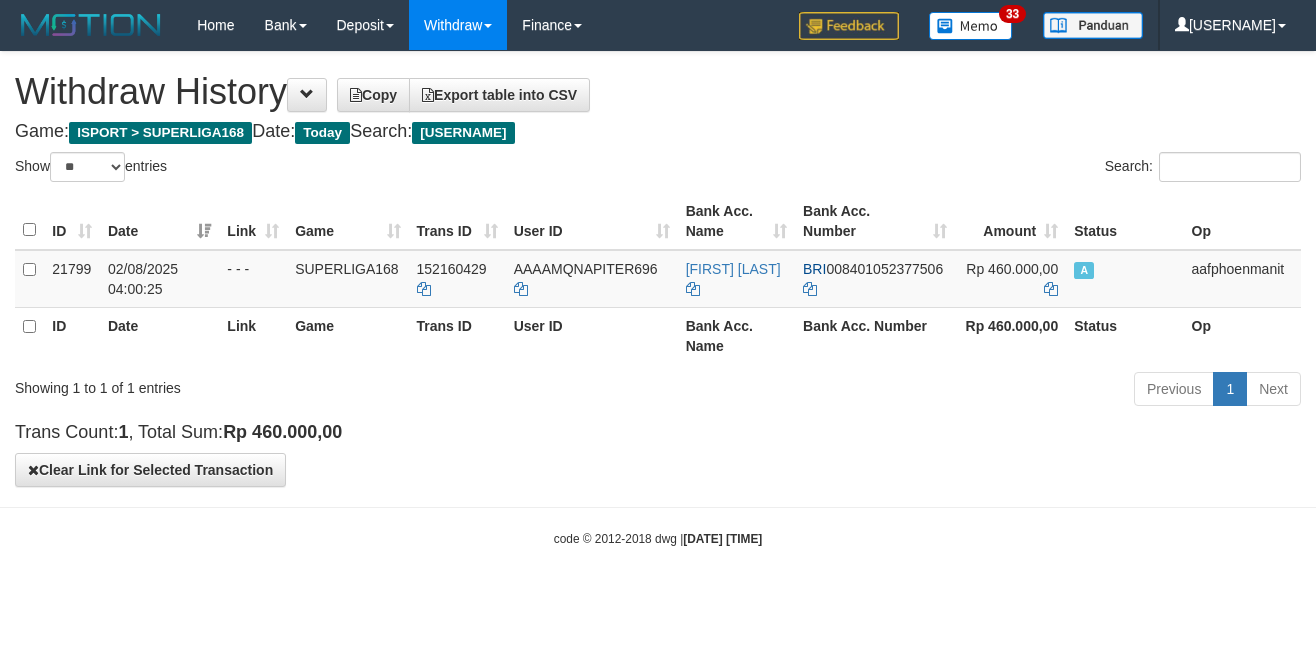 select on "**" 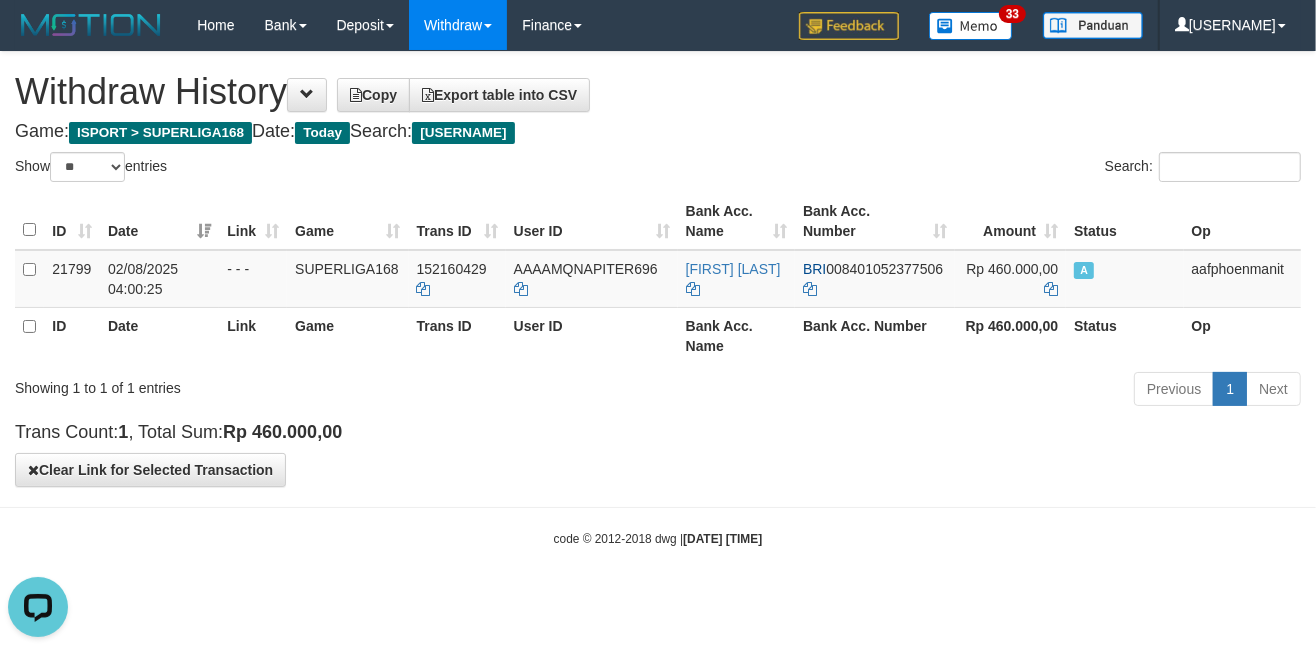 scroll, scrollTop: 0, scrollLeft: 0, axis: both 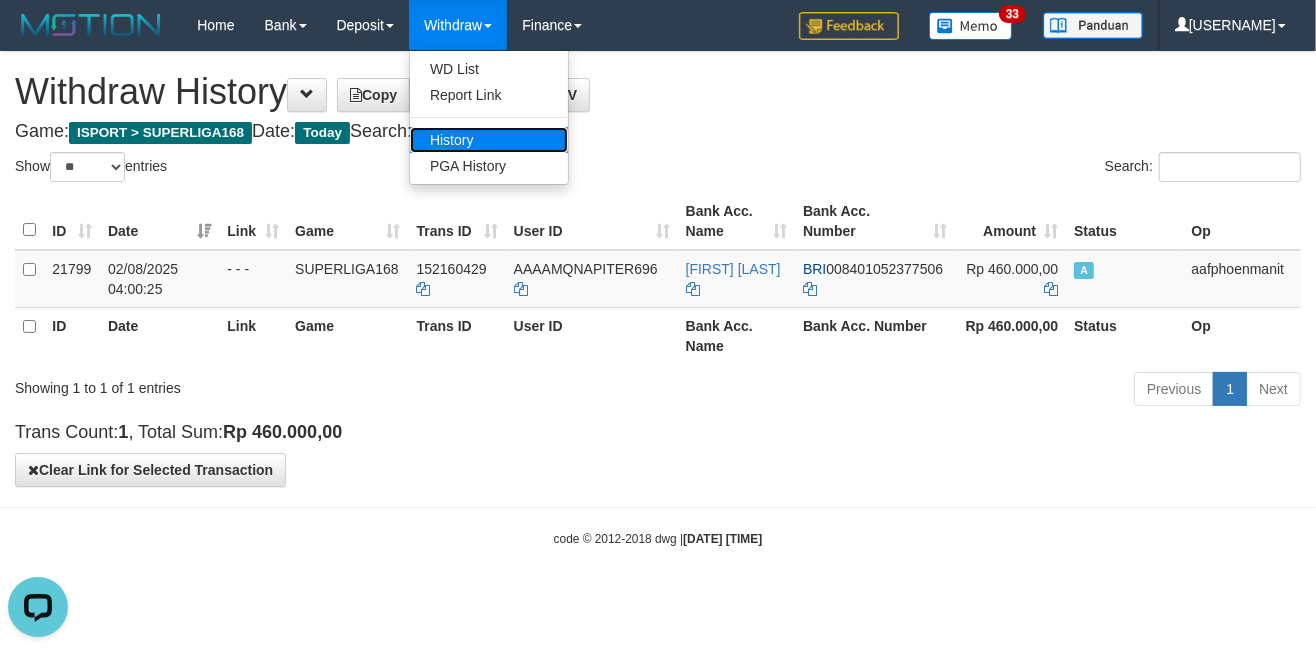 click on "History" at bounding box center (489, 140) 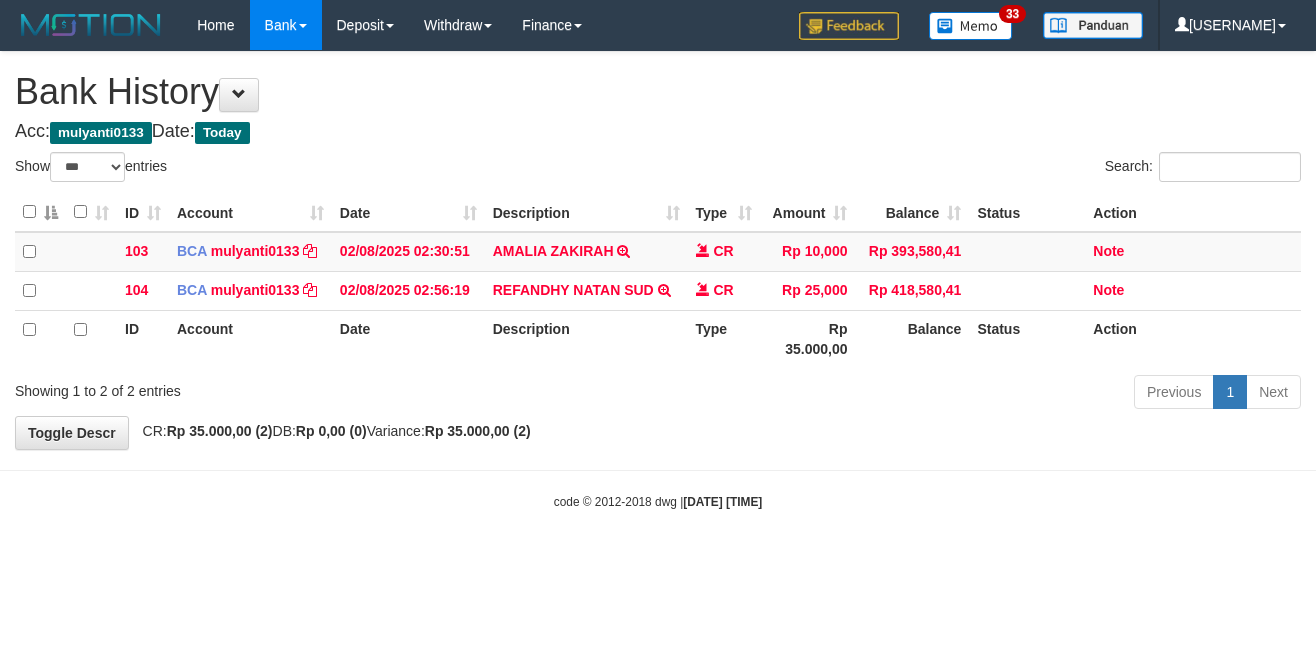 select on "***" 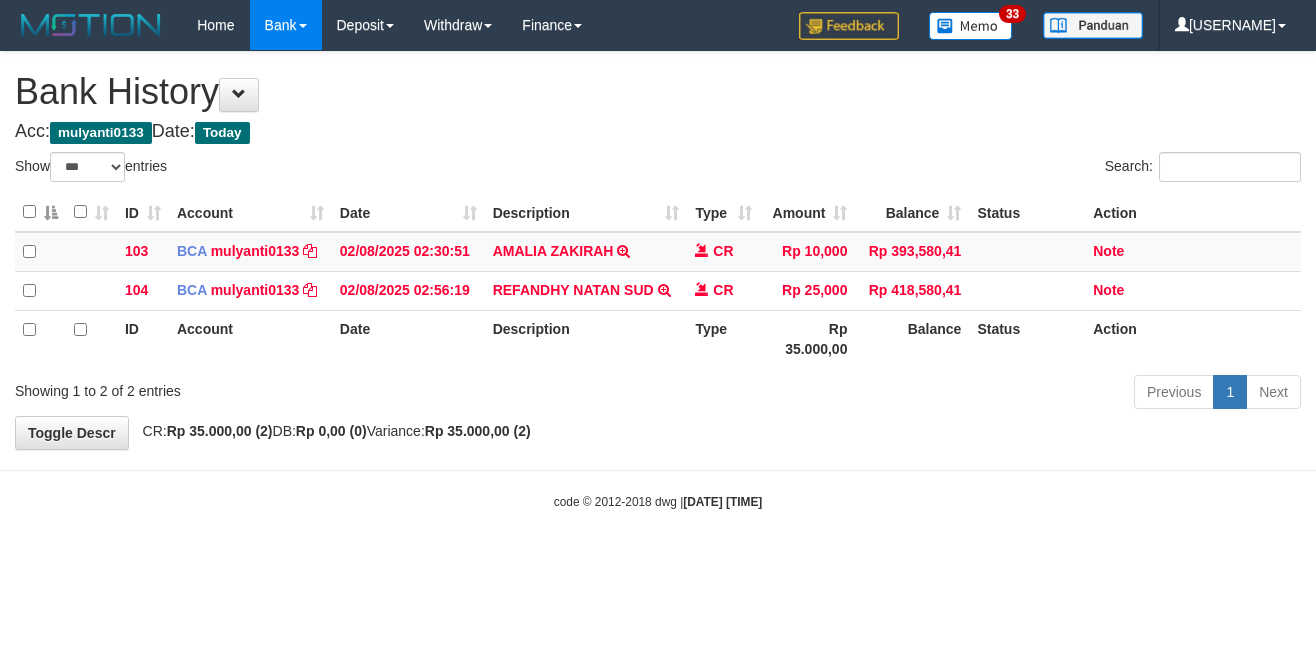 scroll, scrollTop: 0, scrollLeft: 0, axis: both 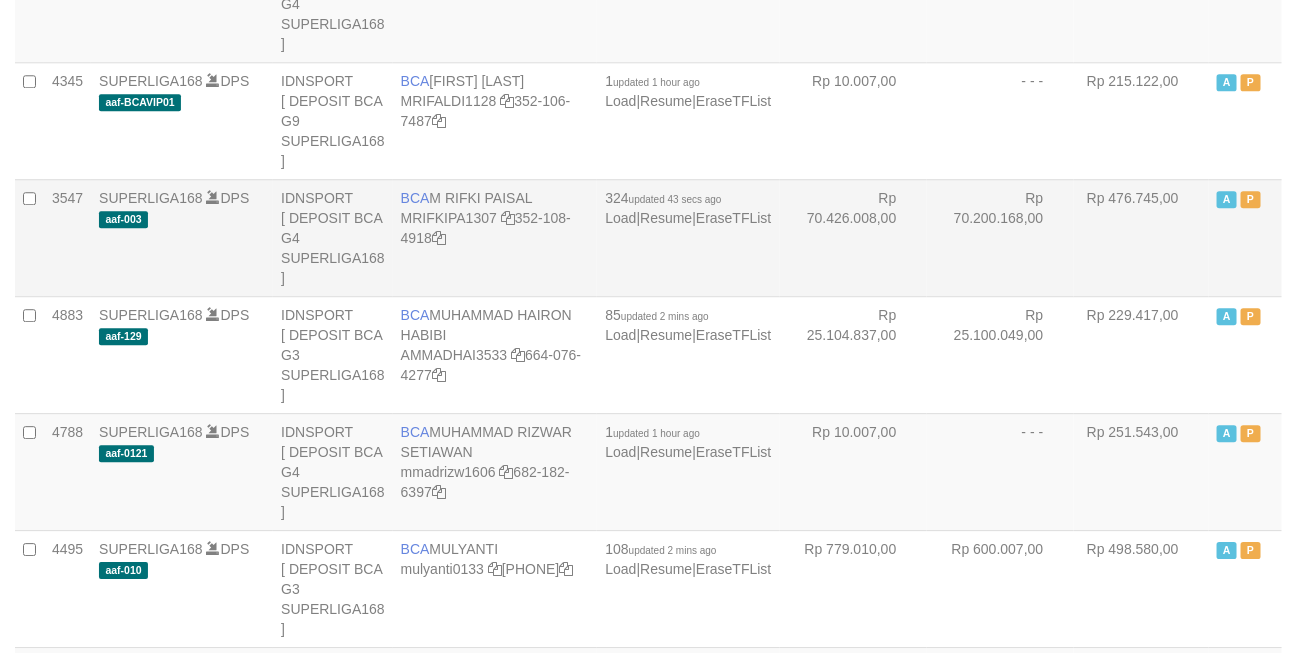 click on "BCA
M RIFKI PAISAL
MRIFKIPA1307
352-108-4918" at bounding box center (495, 237) 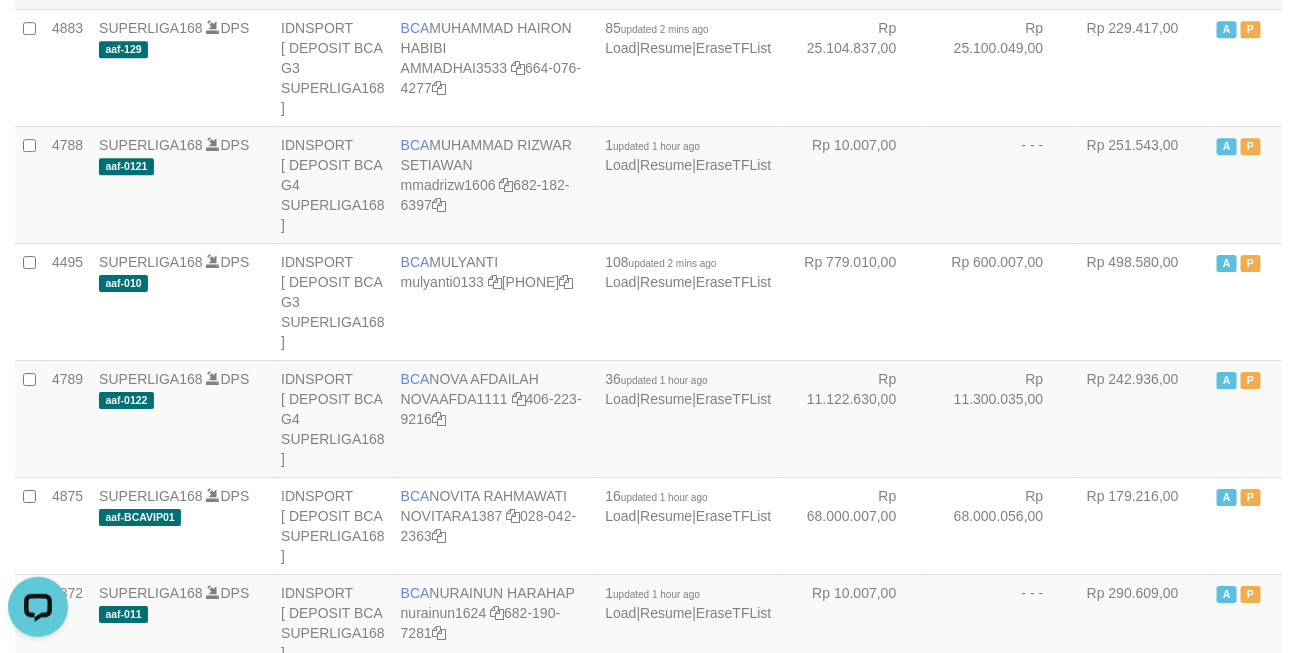 scroll, scrollTop: 0, scrollLeft: 0, axis: both 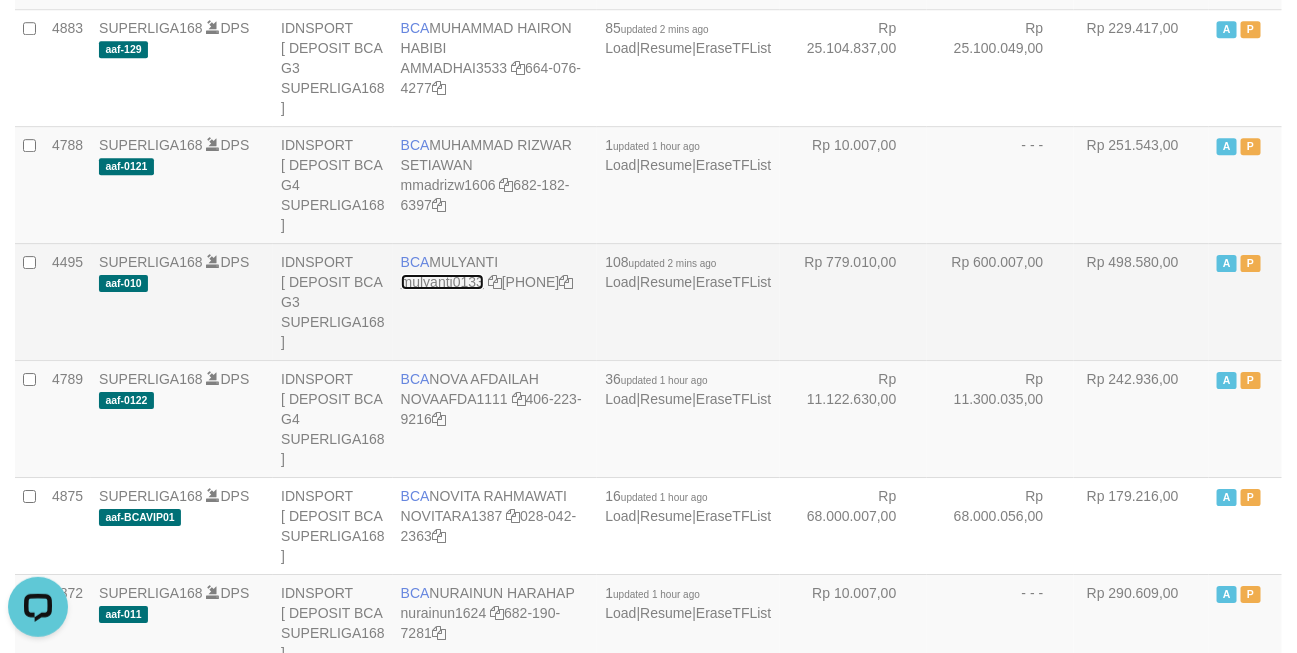 click on "mulyanti0133" at bounding box center (442, 282) 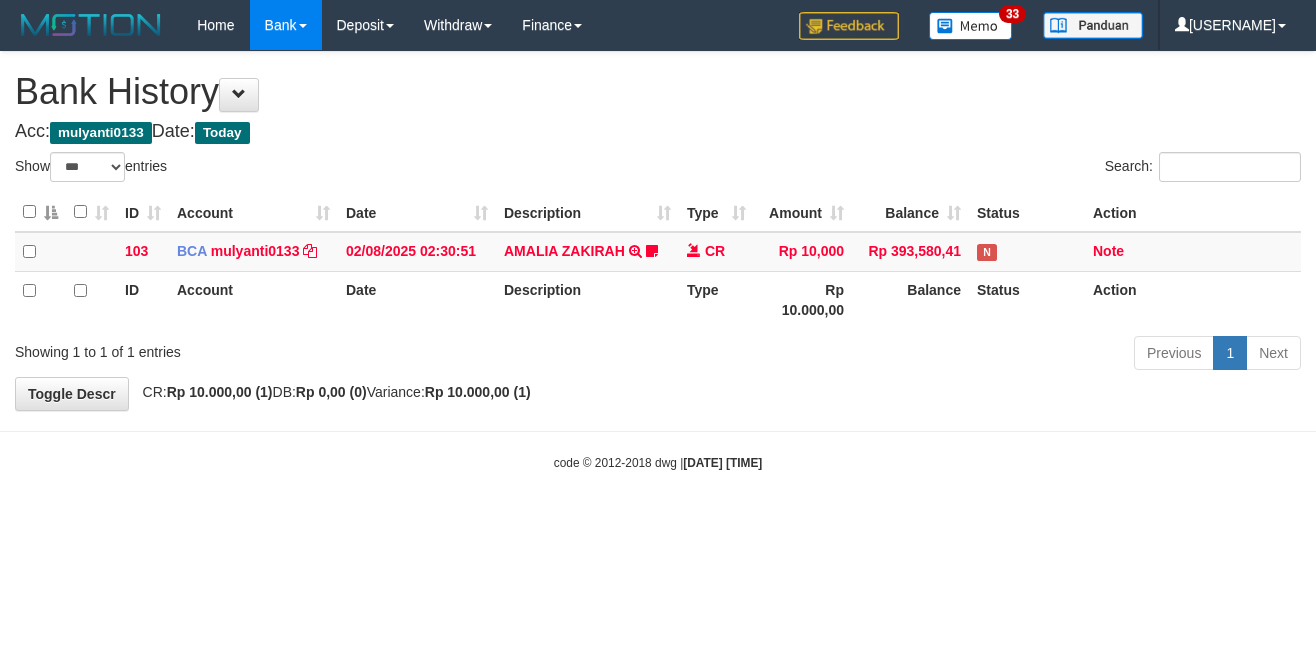 select on "***" 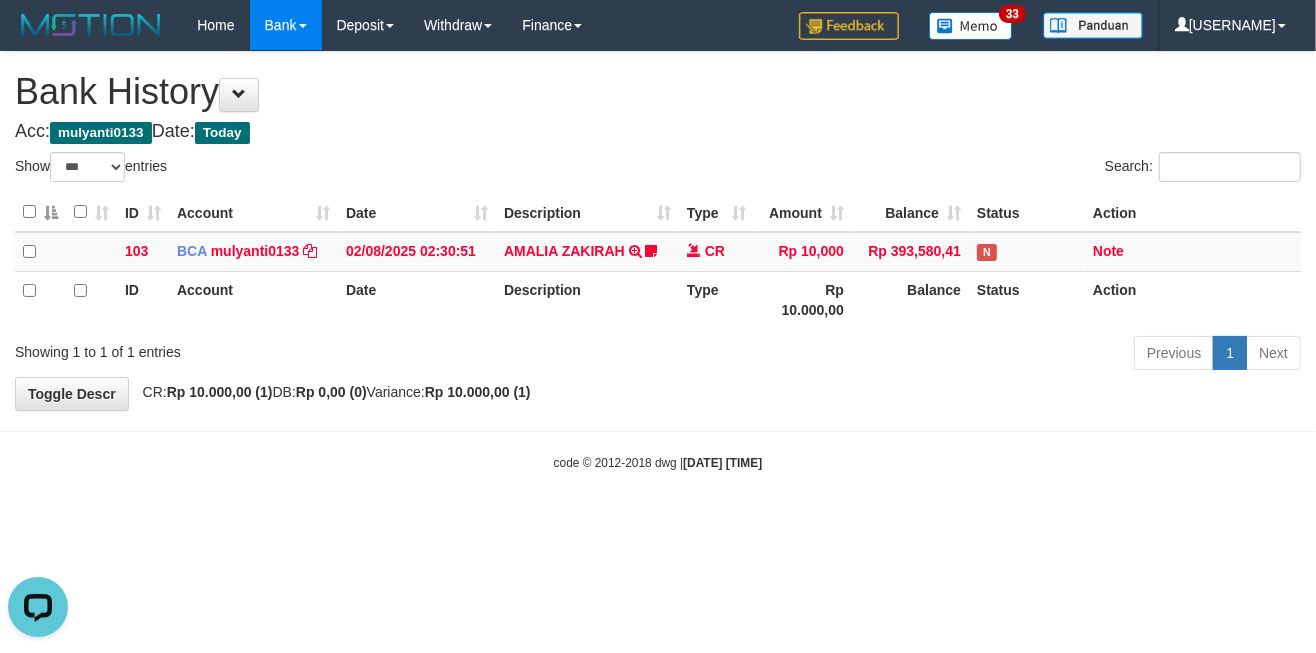 scroll, scrollTop: 0, scrollLeft: 0, axis: both 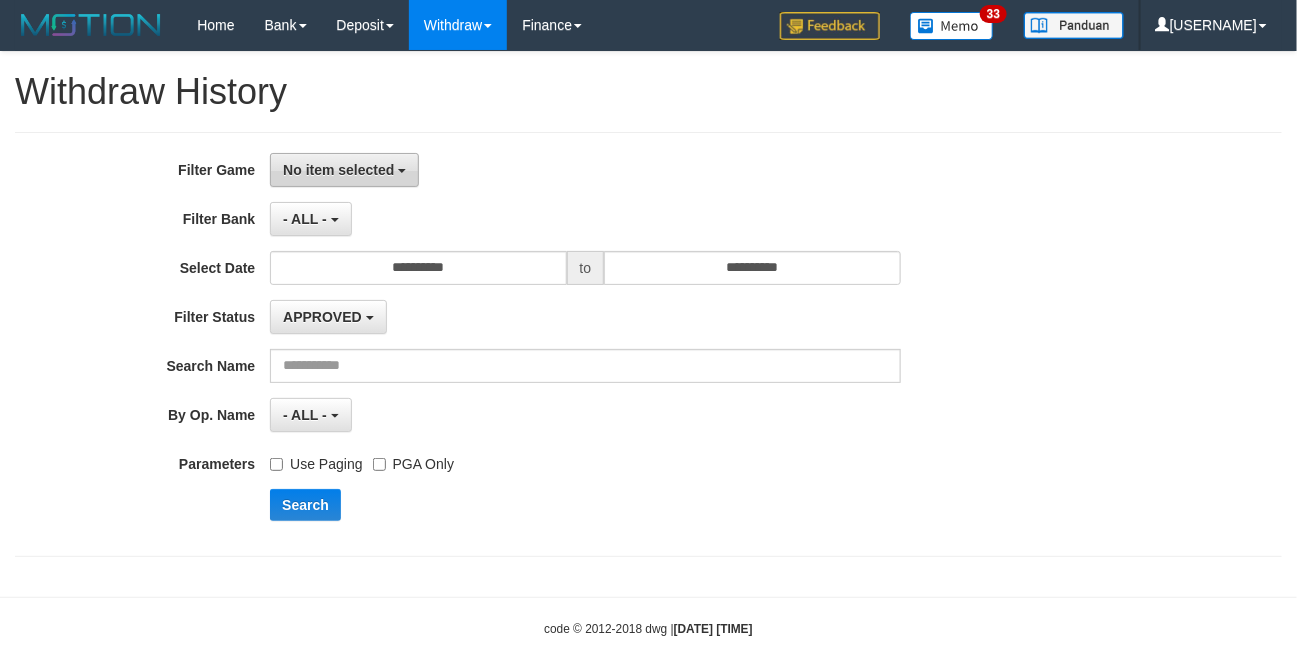 click on "No item selected" at bounding box center [344, 170] 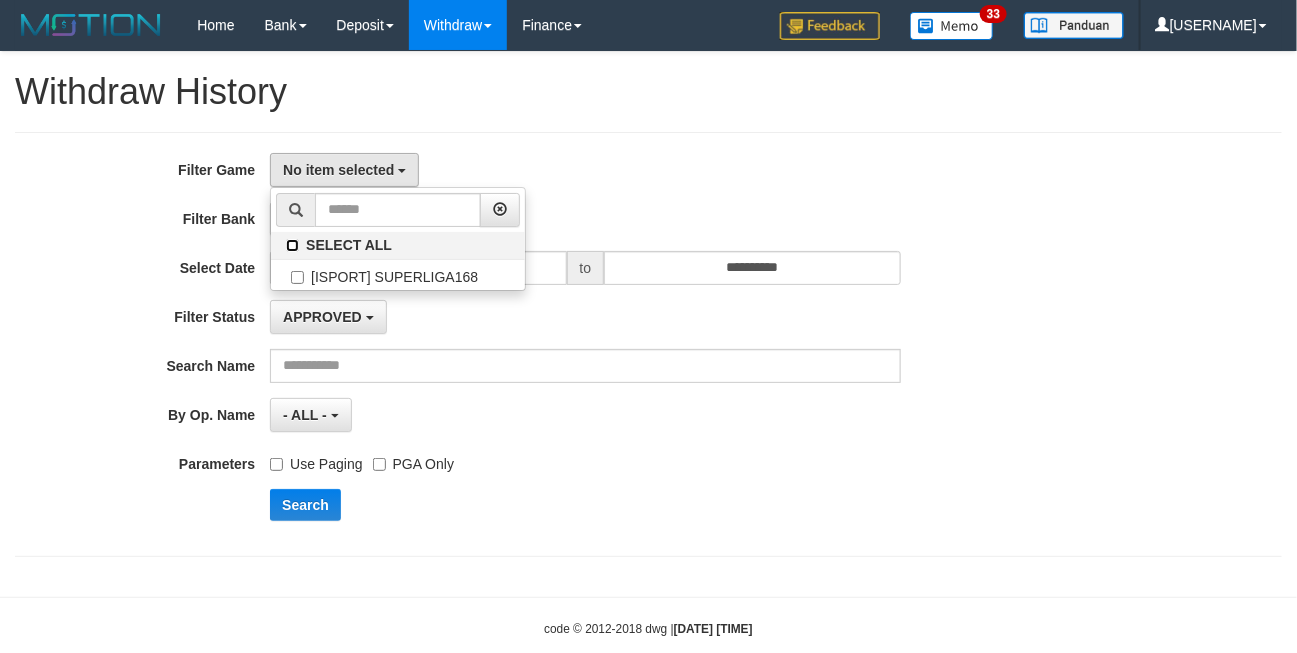 click on "SELECT ALL" at bounding box center (398, 245) 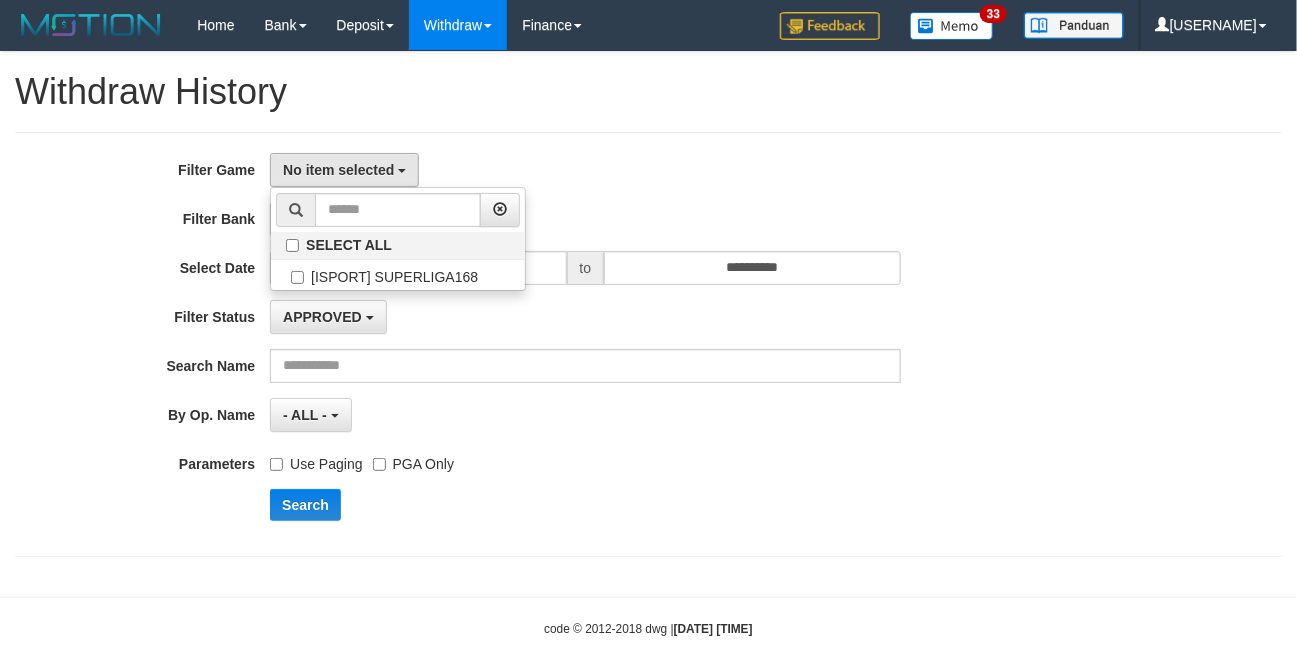 select on "***" 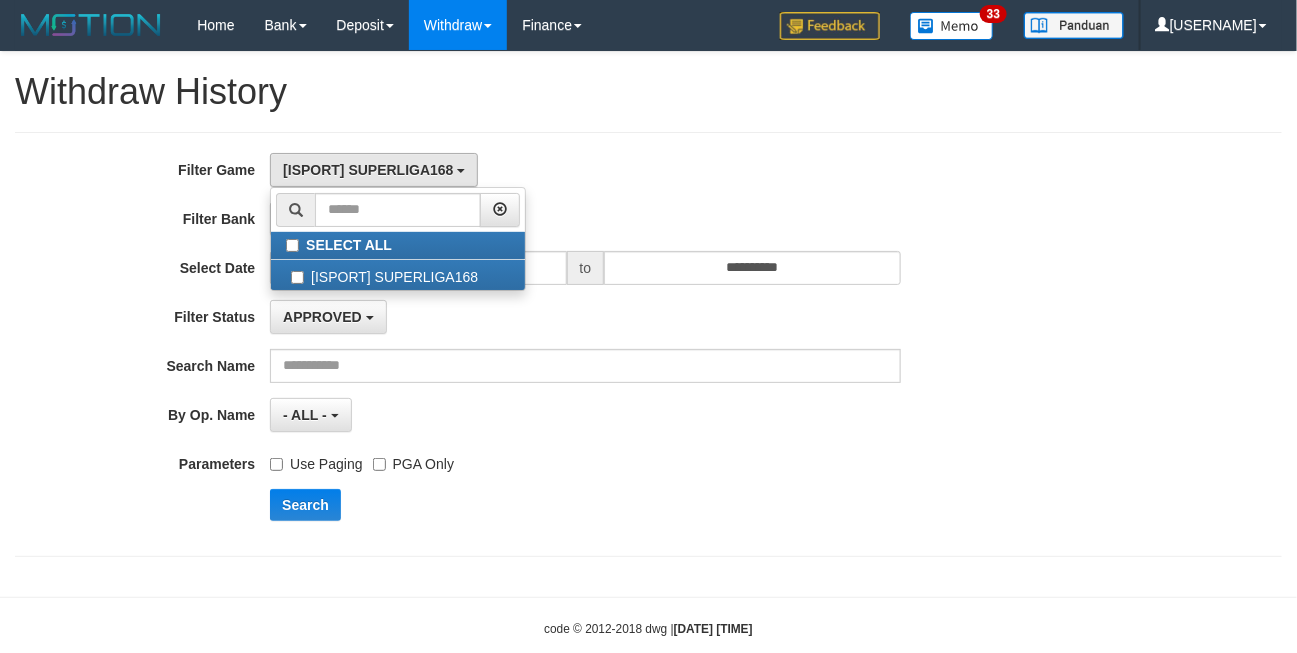 drag, startPoint x: 1020, startPoint y: 116, endPoint x: 790, endPoint y: 252, distance: 267.2003 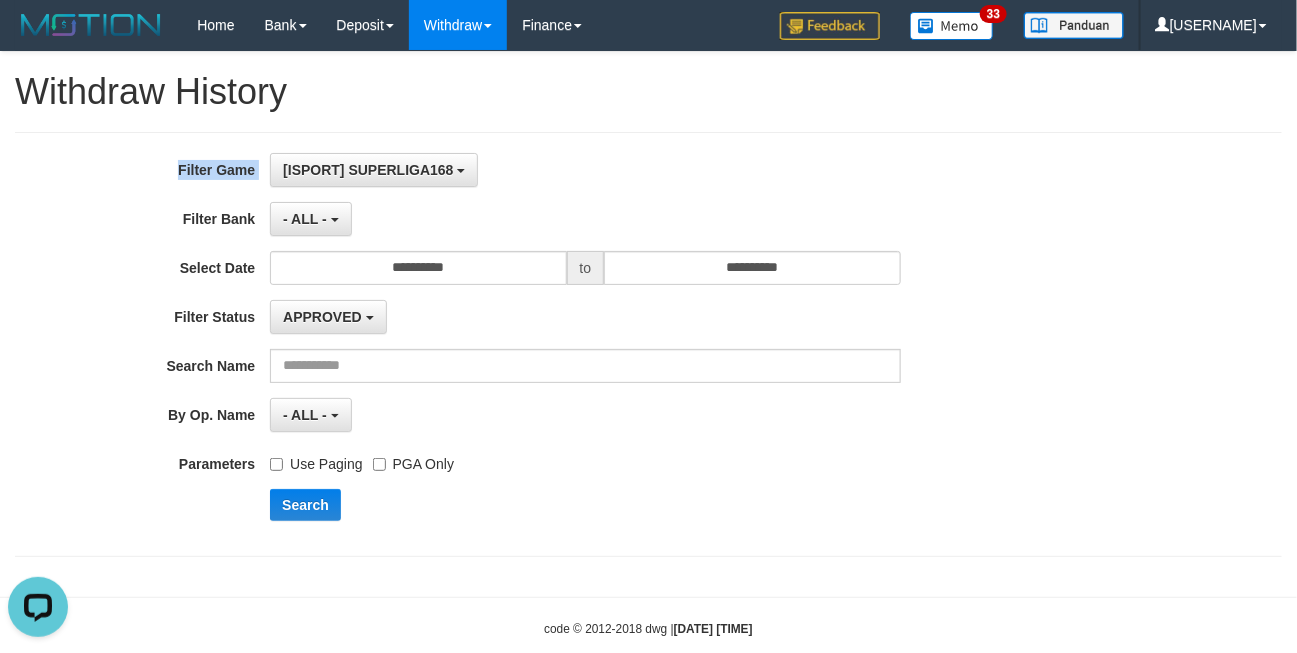 scroll, scrollTop: 0, scrollLeft: 0, axis: both 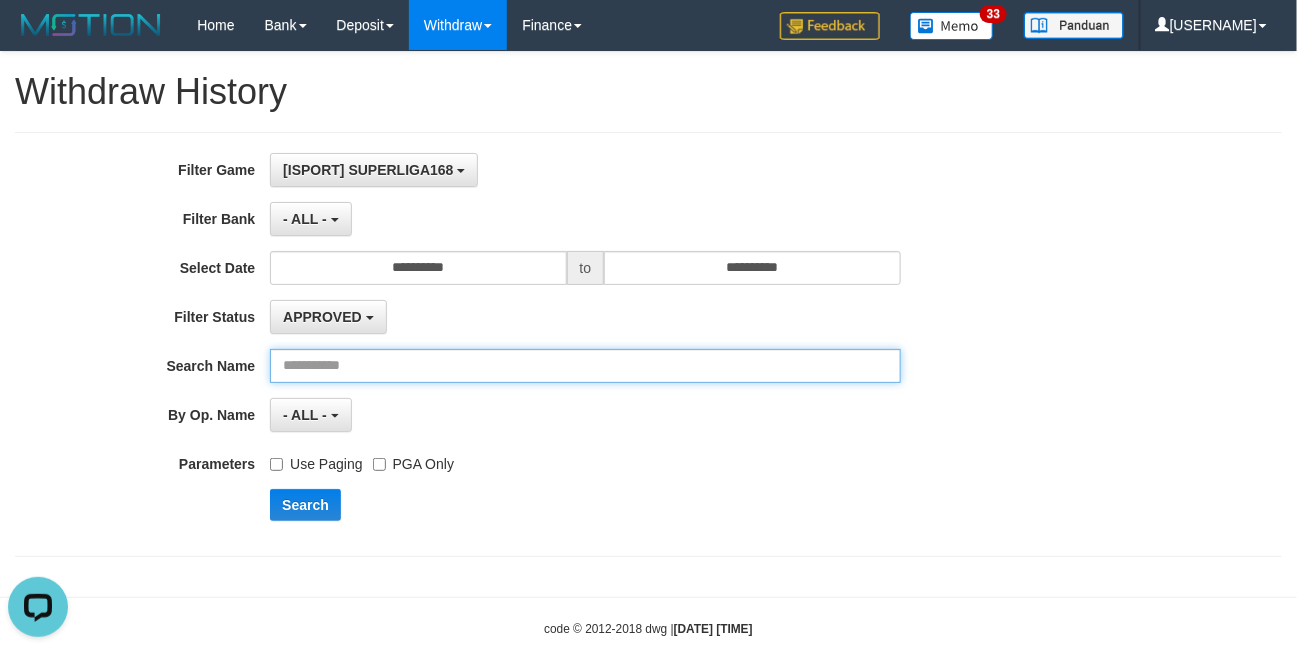 click at bounding box center [585, 366] 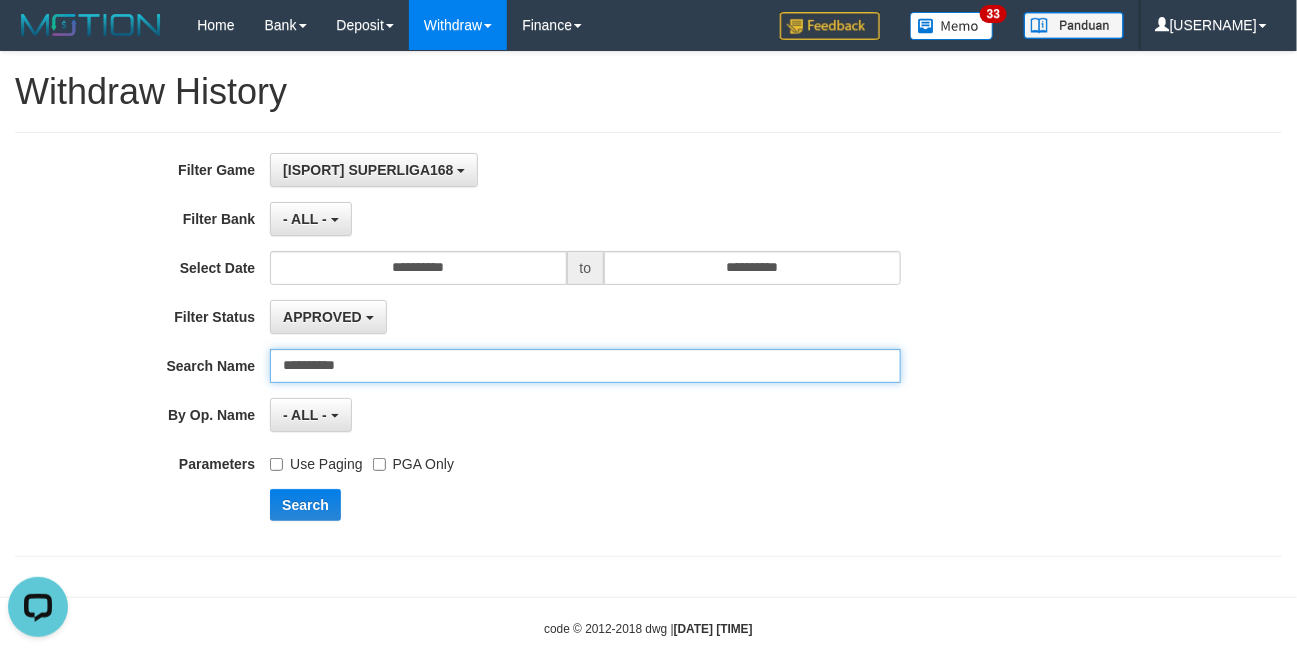 type on "**********" 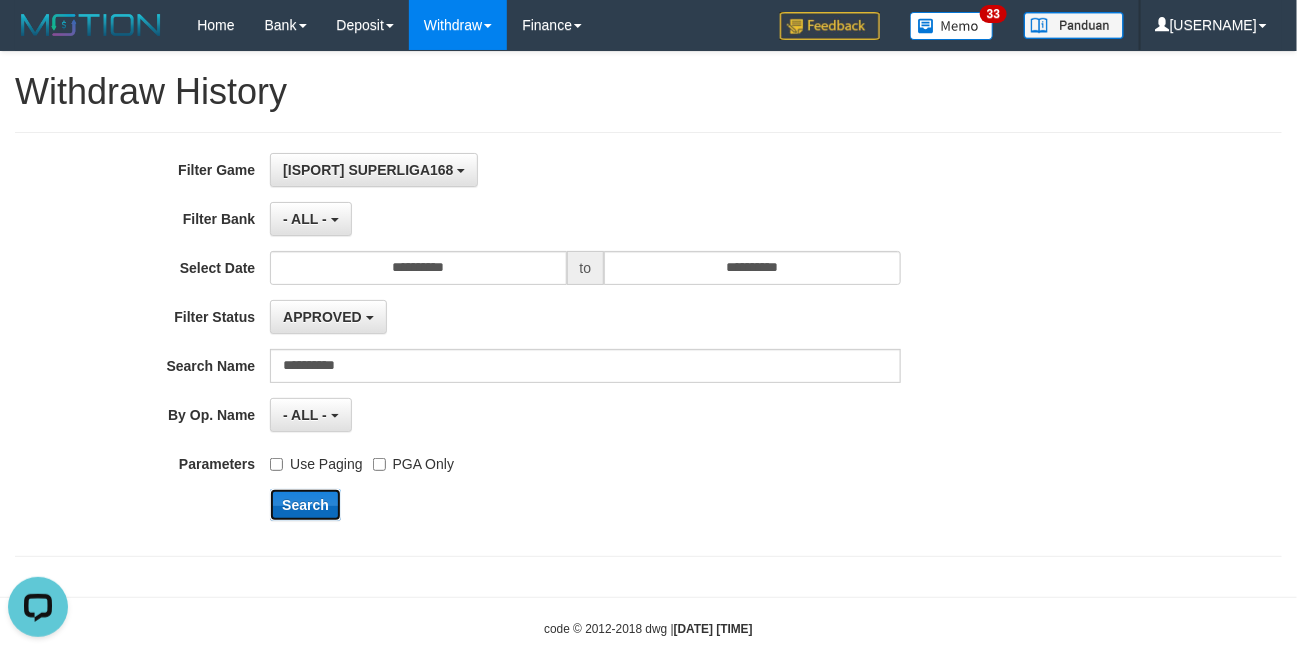click on "Search" at bounding box center (305, 505) 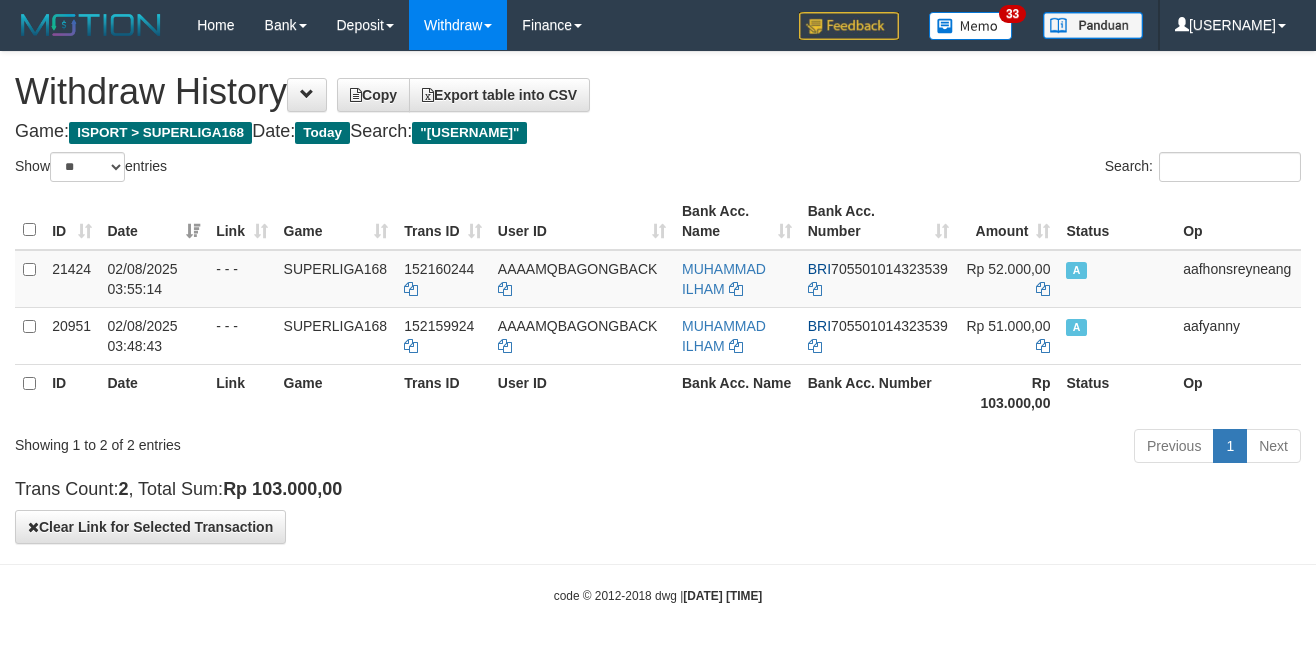 select on "**" 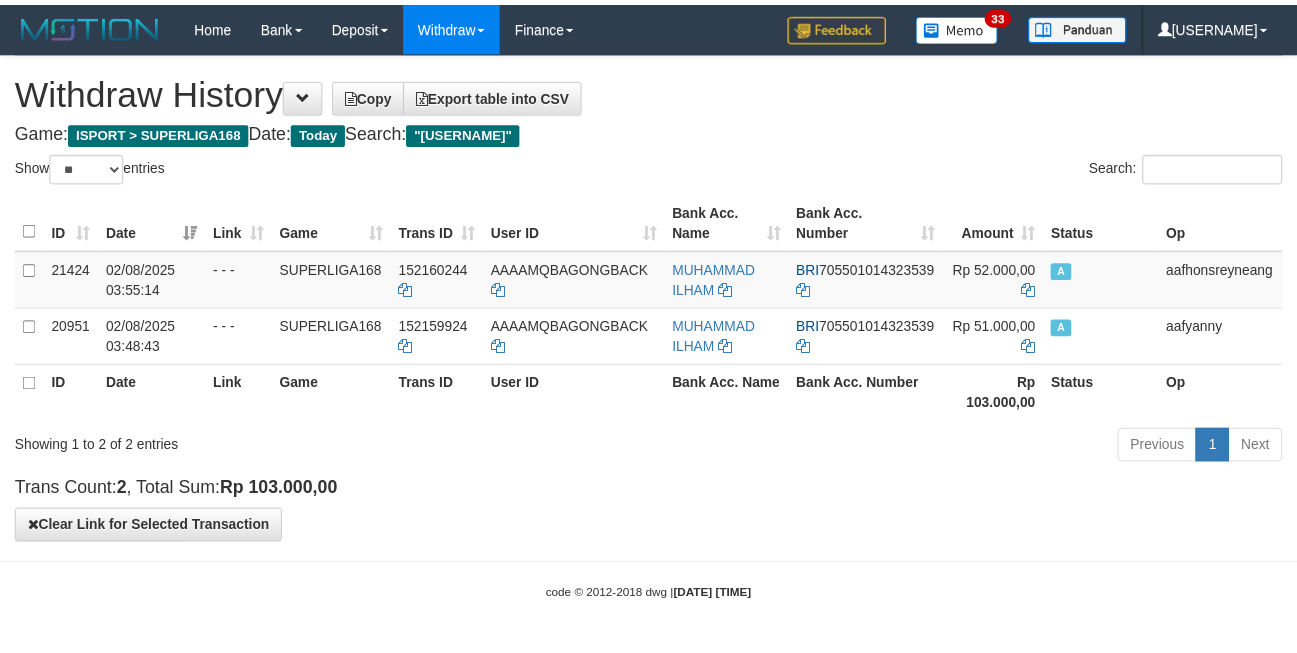 scroll, scrollTop: 0, scrollLeft: 0, axis: both 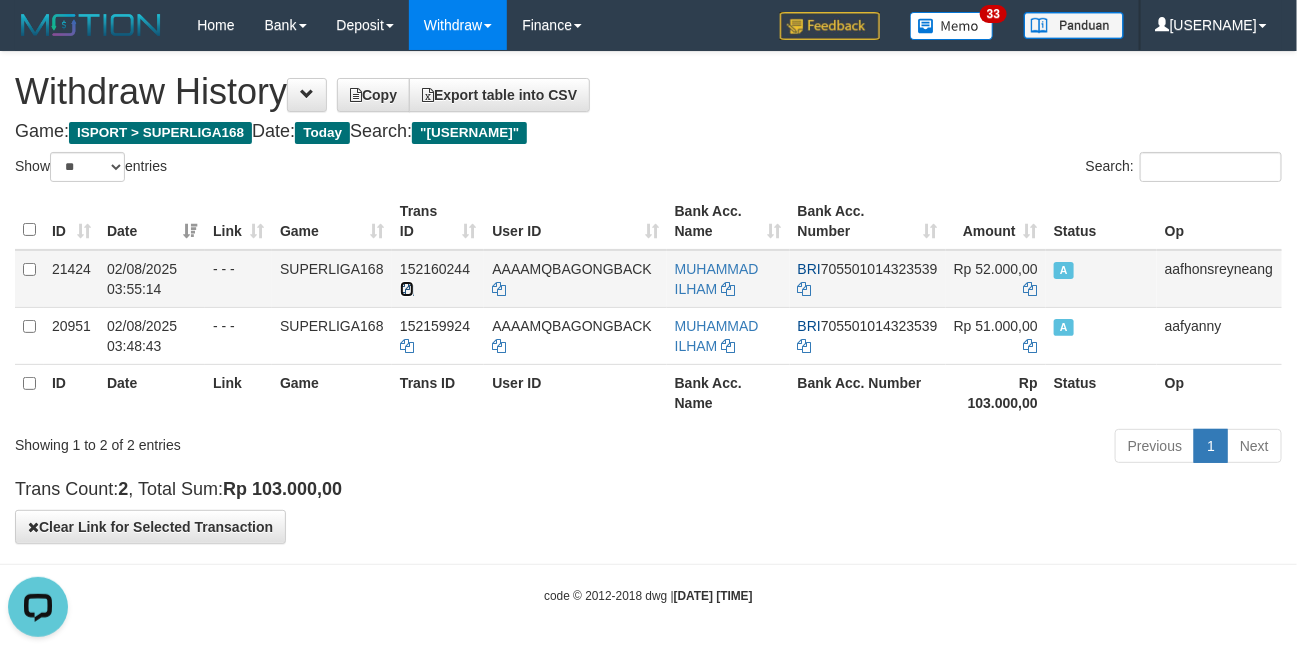 click at bounding box center (407, 289) 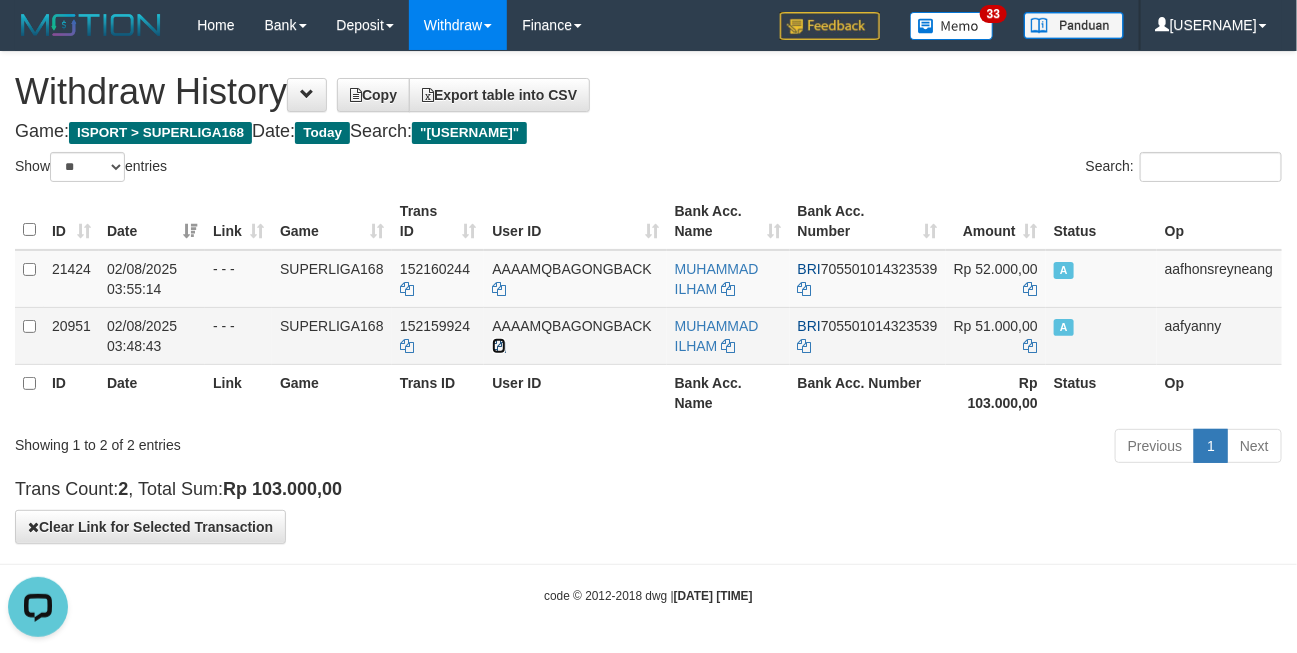click at bounding box center [499, 346] 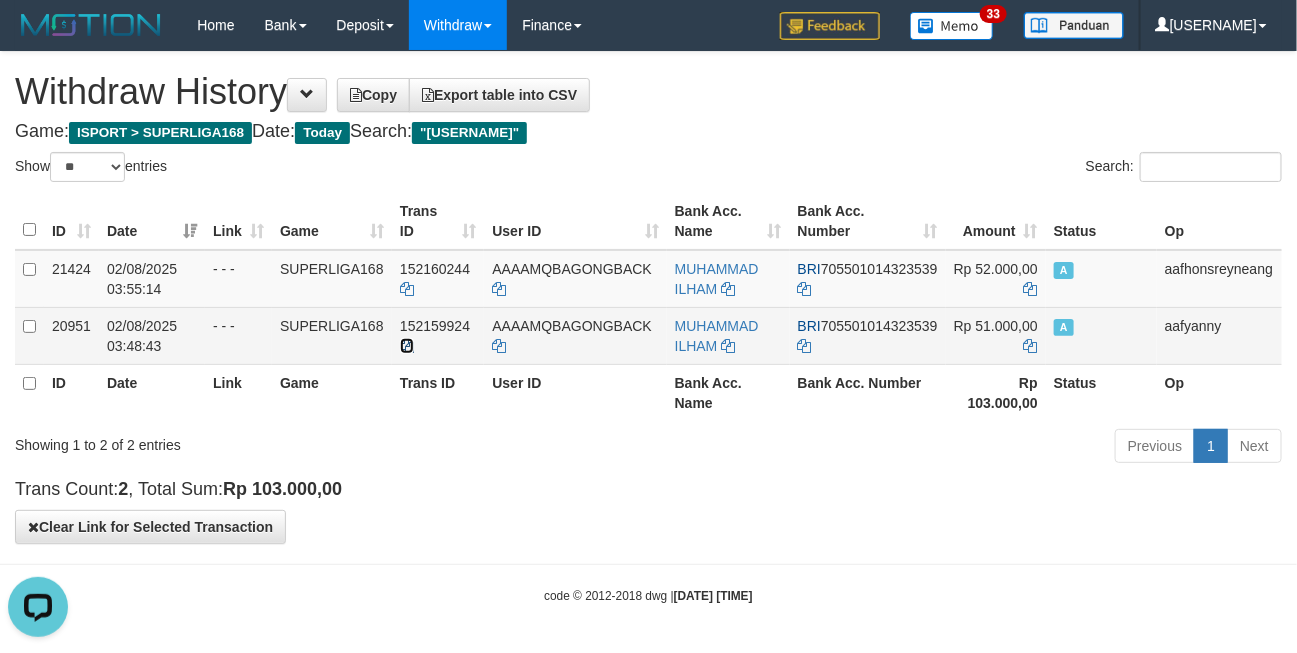 click at bounding box center [407, 346] 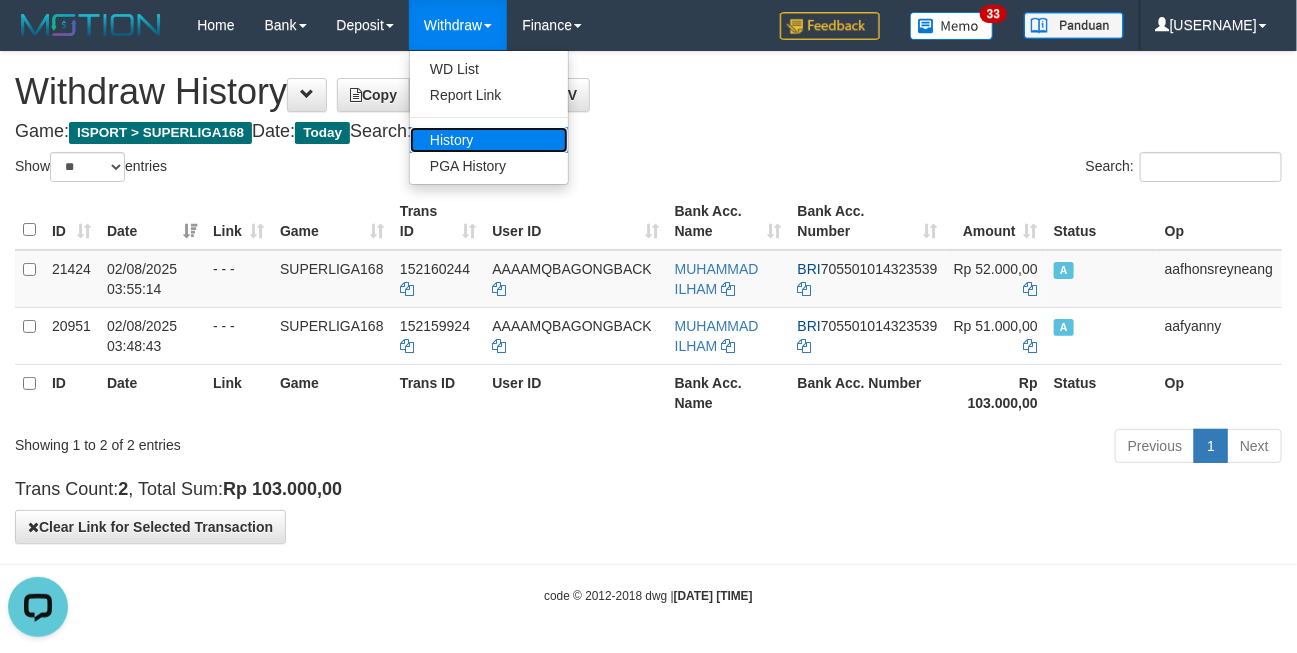click on "History" at bounding box center (489, 140) 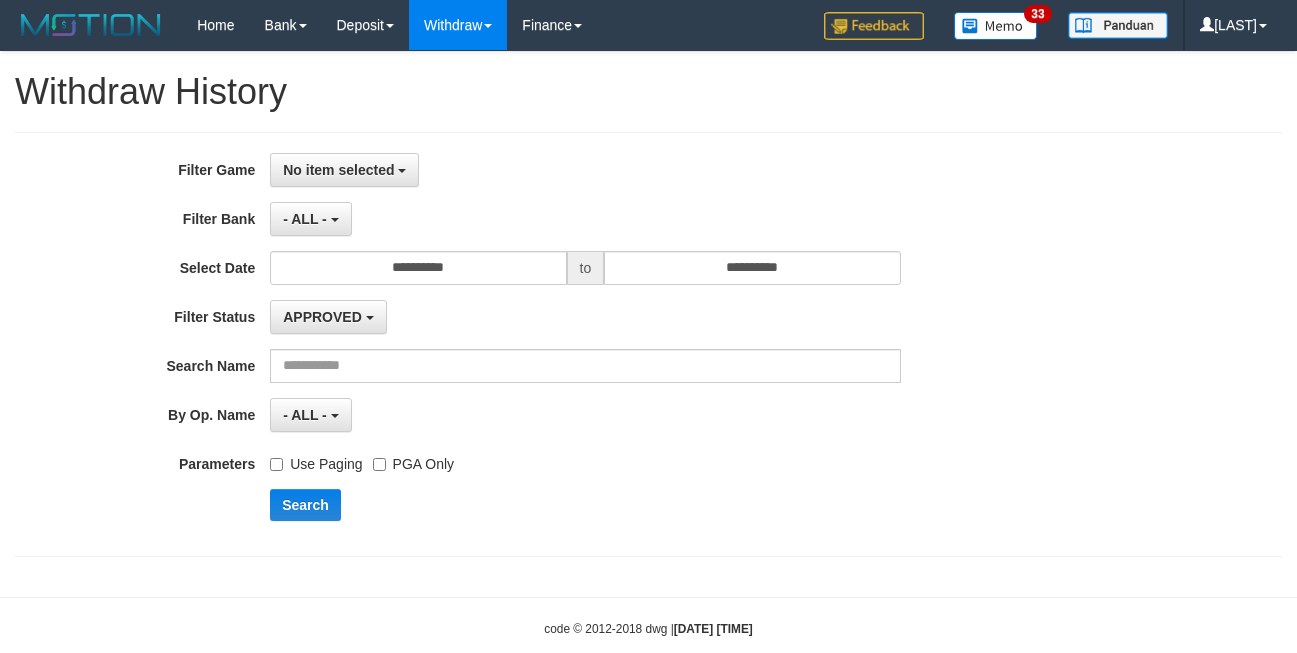 scroll, scrollTop: 0, scrollLeft: 0, axis: both 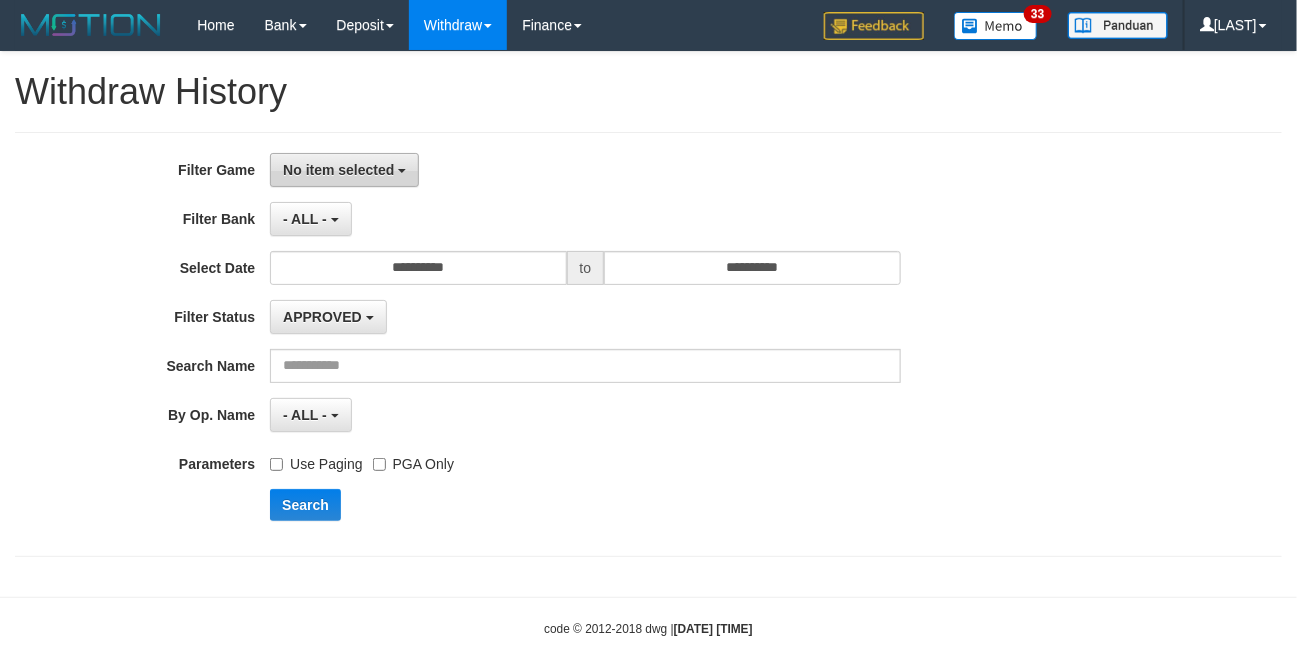 click on "No item selected" at bounding box center (344, 170) 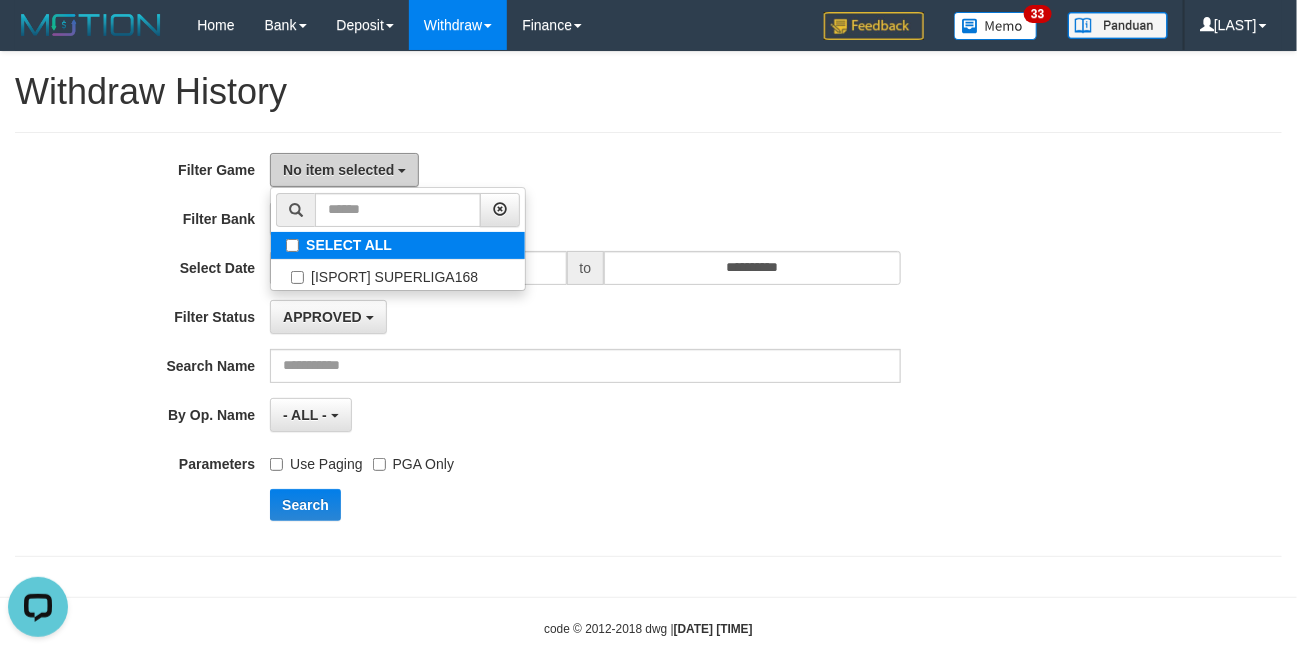 scroll, scrollTop: 0, scrollLeft: 0, axis: both 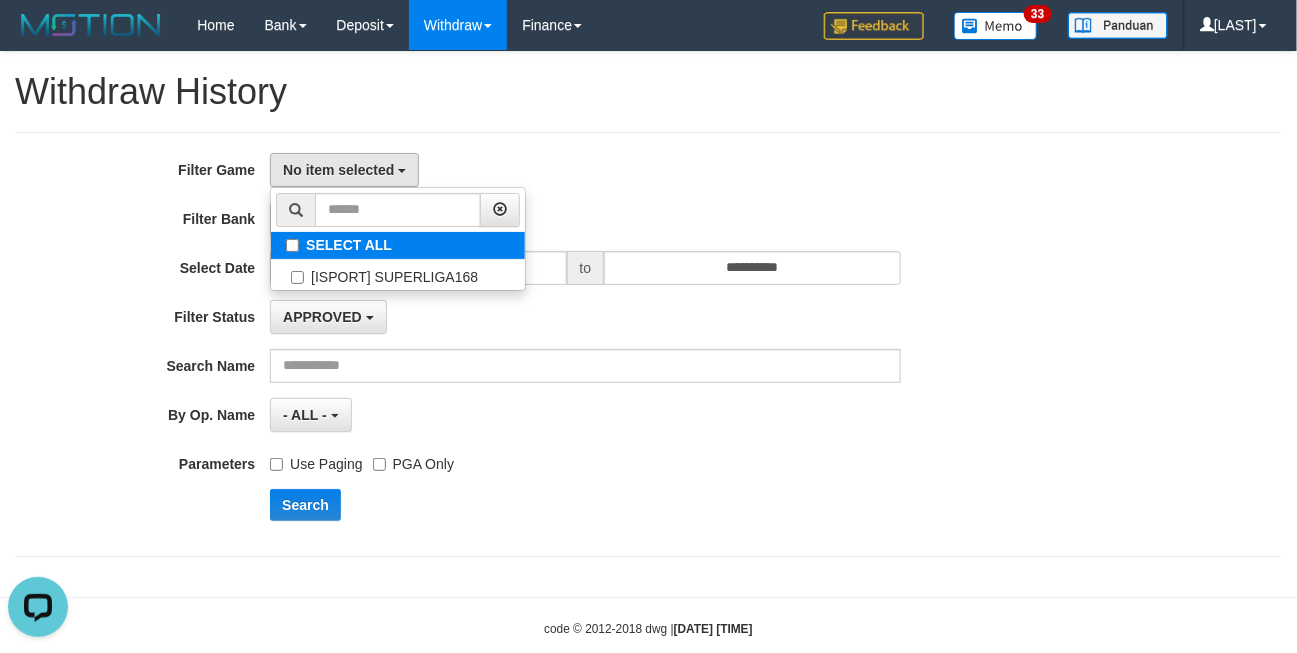 select on "***" 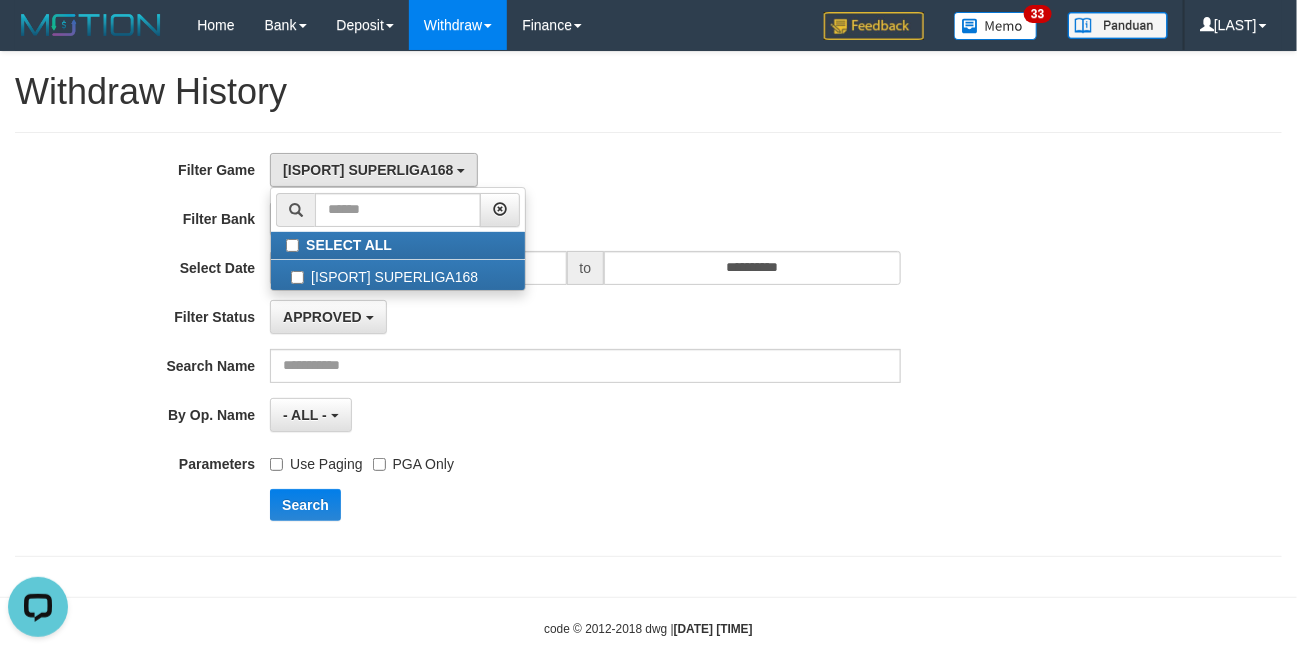 drag, startPoint x: 673, startPoint y: 183, endPoint x: 502, endPoint y: 346, distance: 236.24141 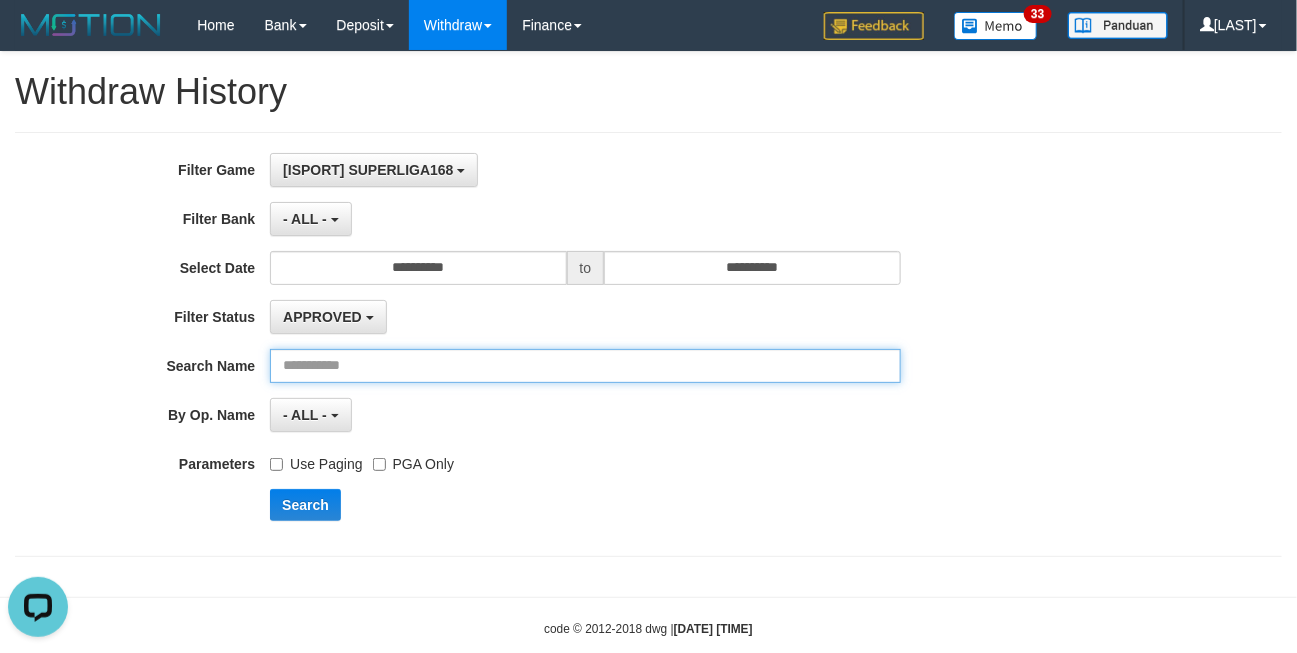 click at bounding box center (585, 366) 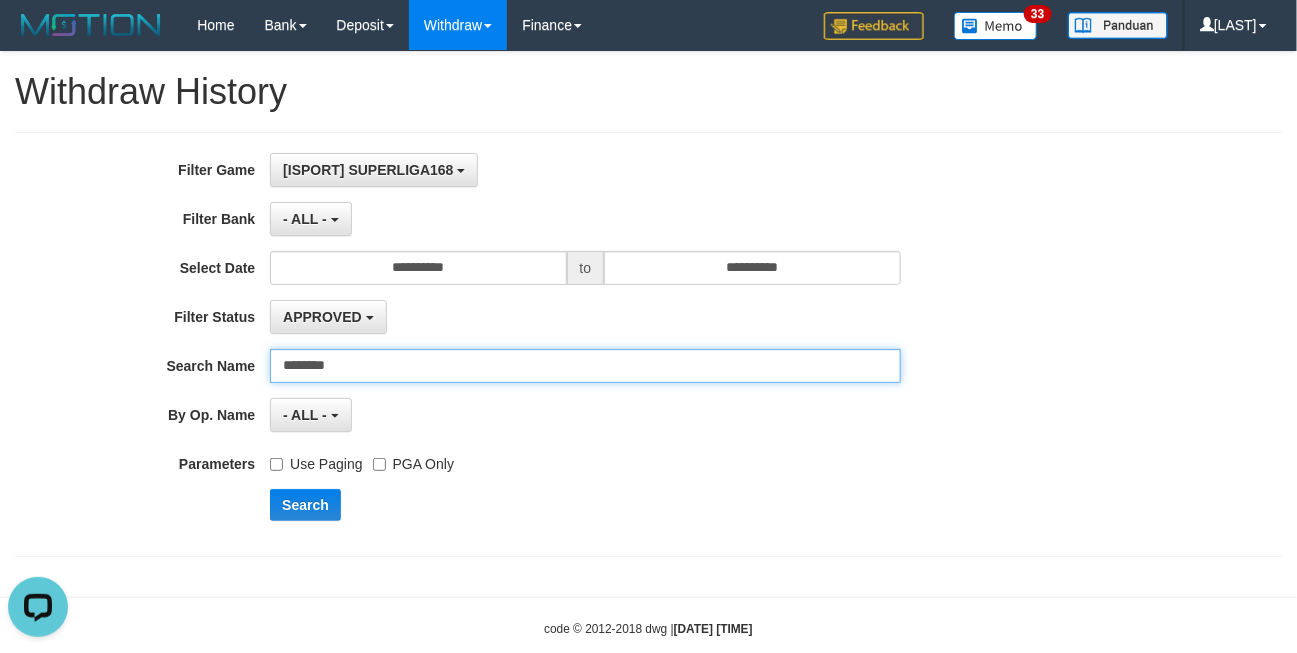 type on "********" 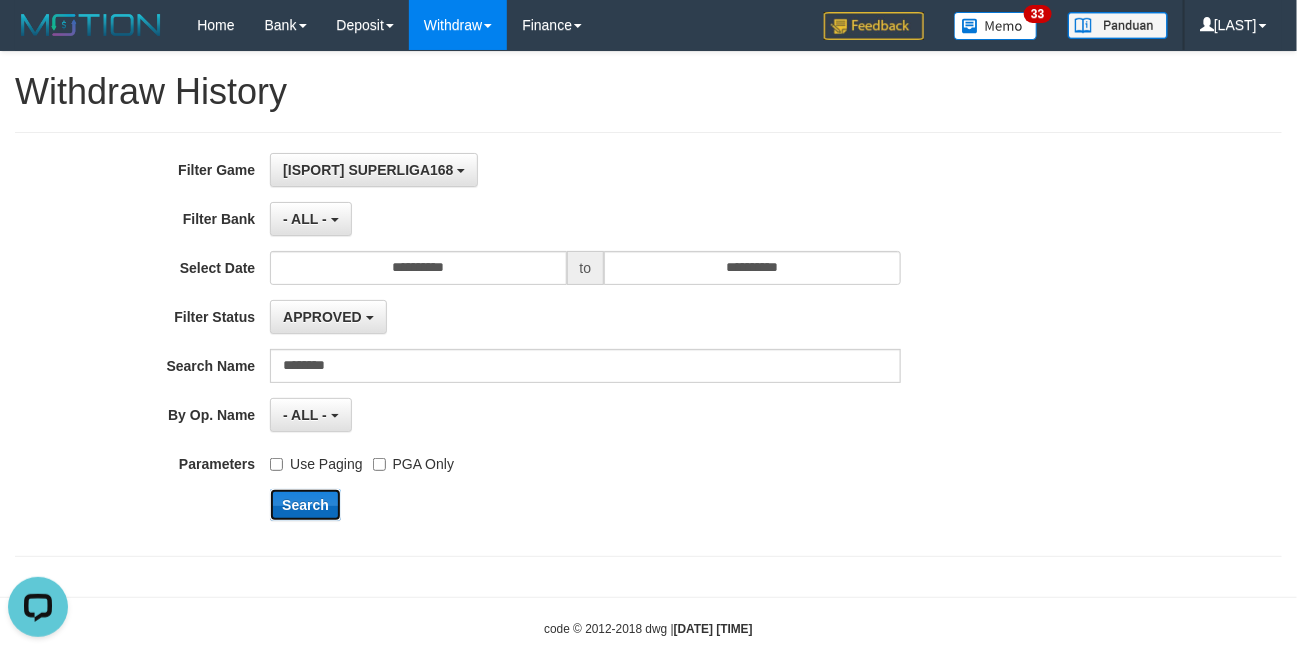 click on "Search" at bounding box center (305, 505) 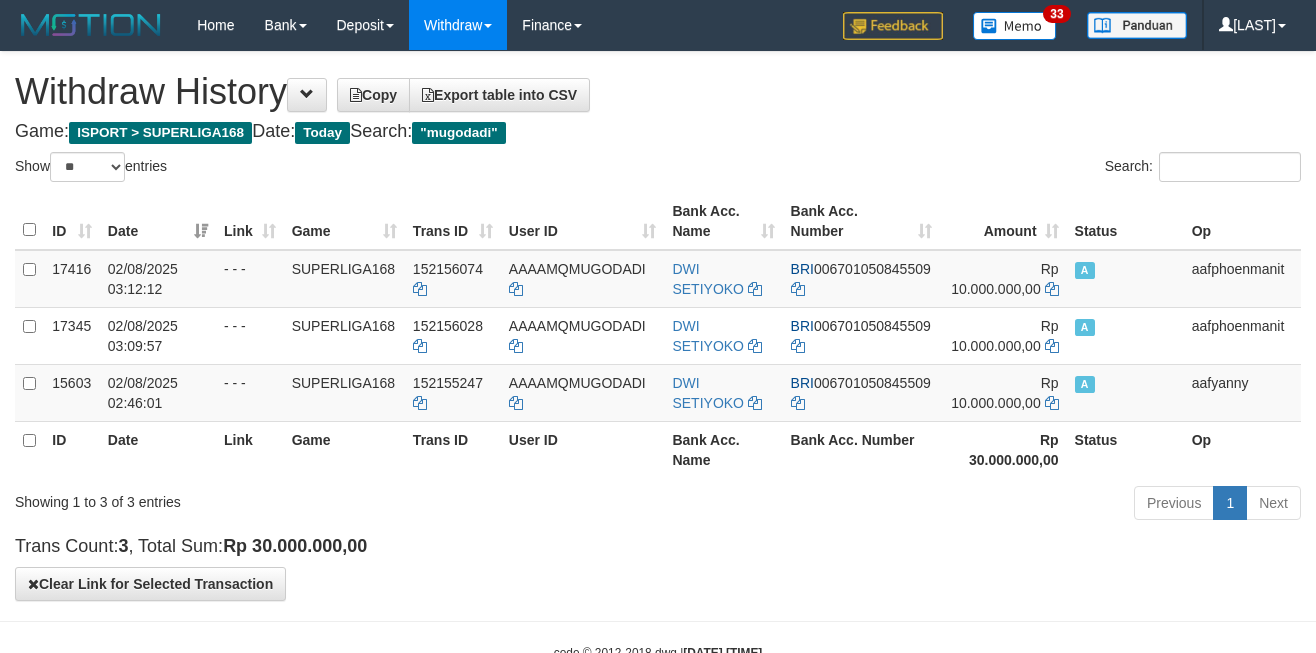 select on "**" 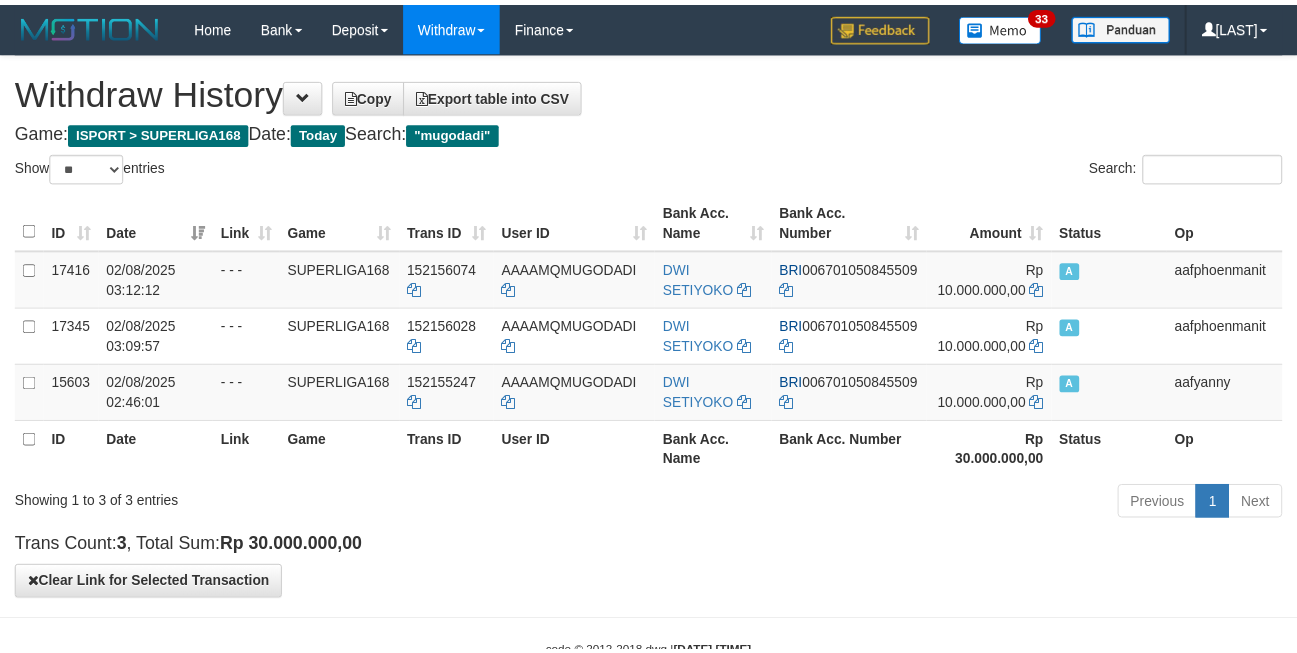scroll, scrollTop: 0, scrollLeft: 0, axis: both 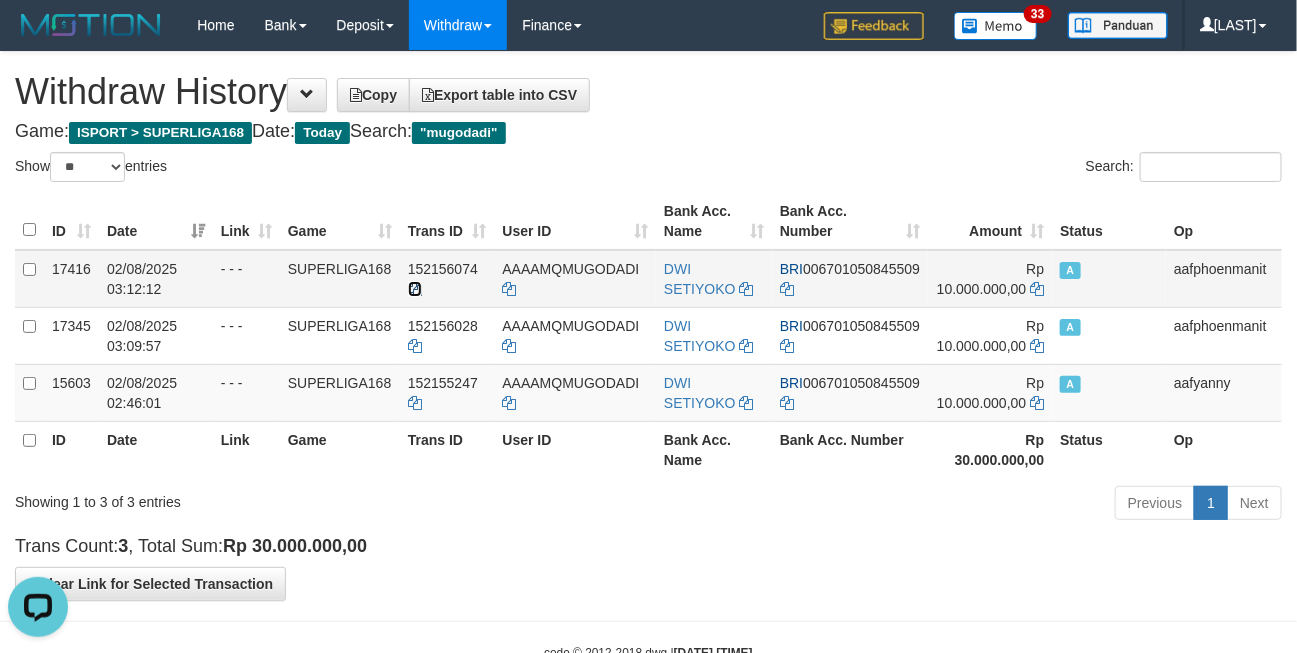 click at bounding box center [415, 289] 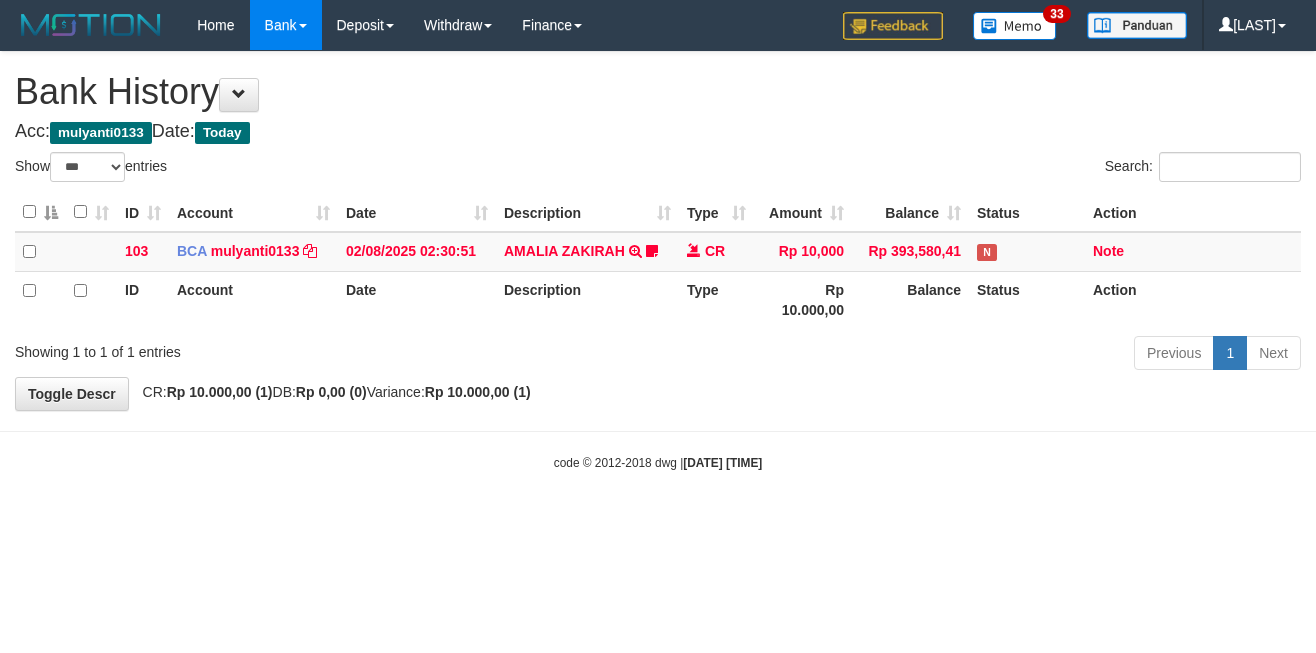 select on "***" 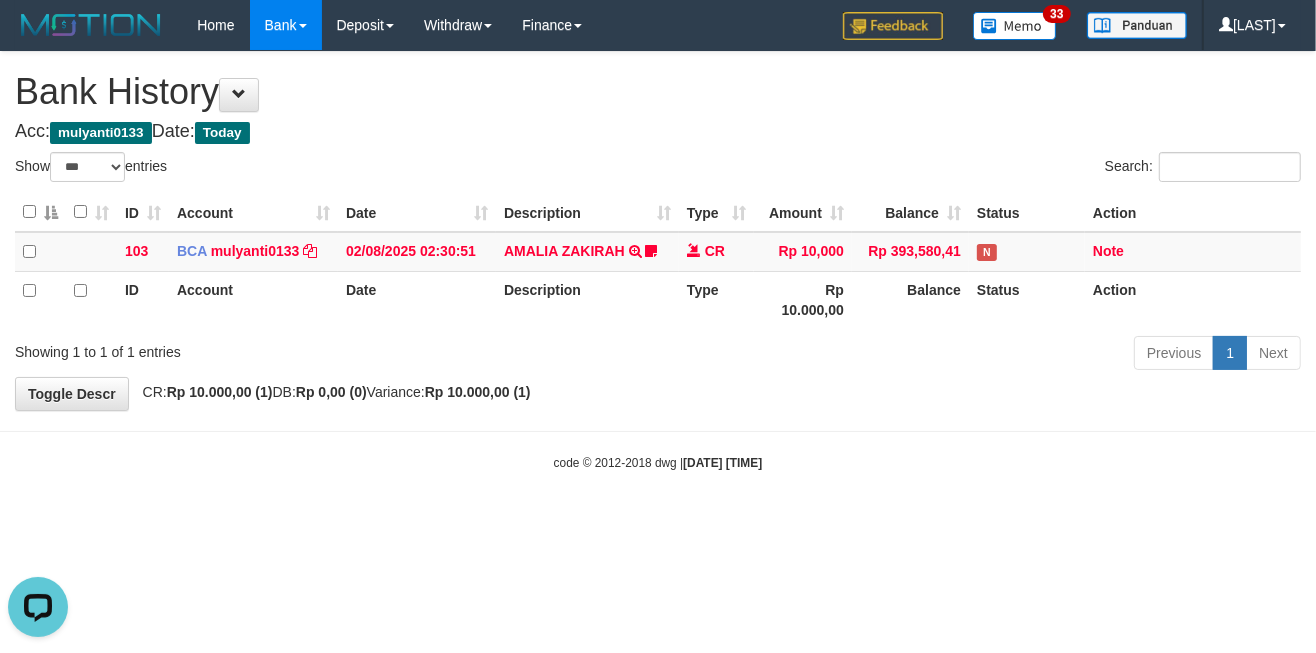 scroll, scrollTop: 0, scrollLeft: 0, axis: both 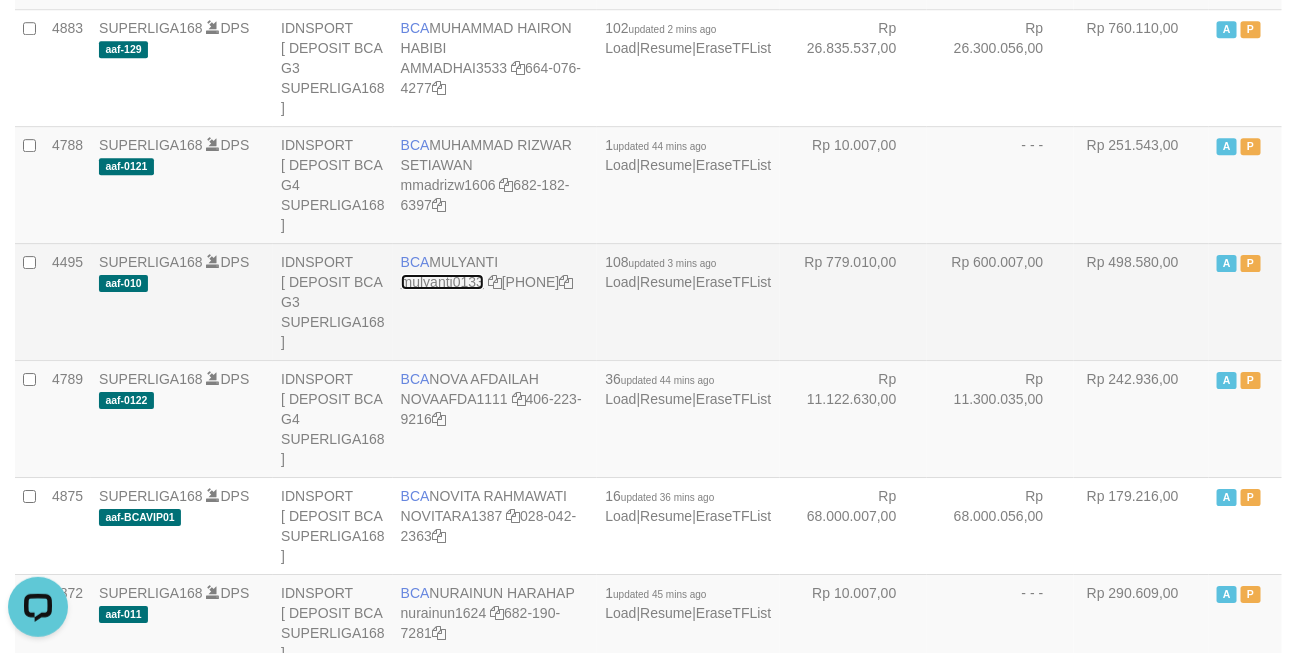 click on "mulyanti0133" at bounding box center [442, 282] 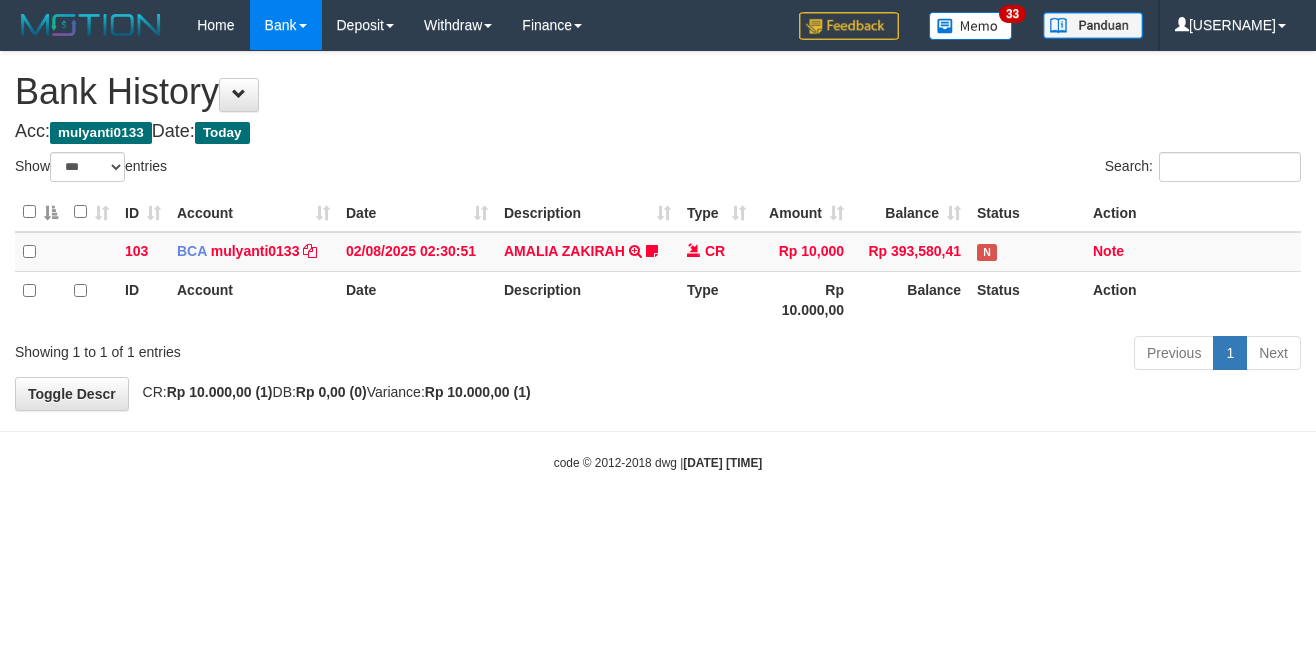 select on "***" 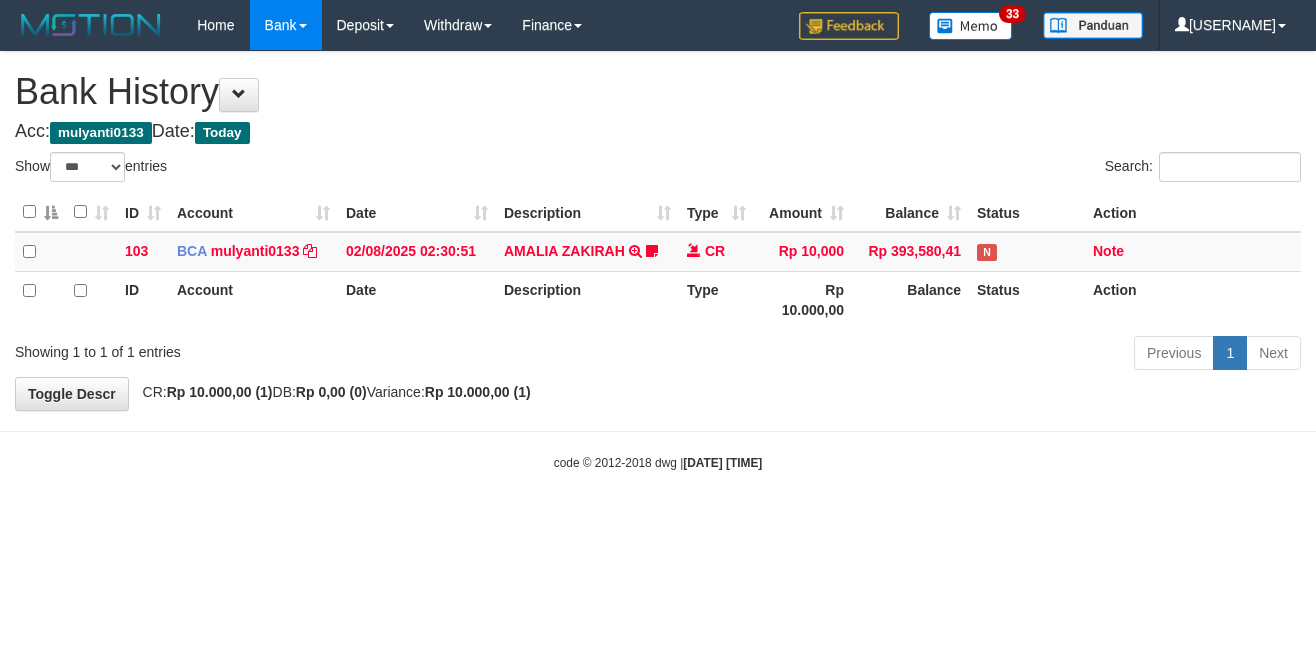 scroll, scrollTop: 0, scrollLeft: 0, axis: both 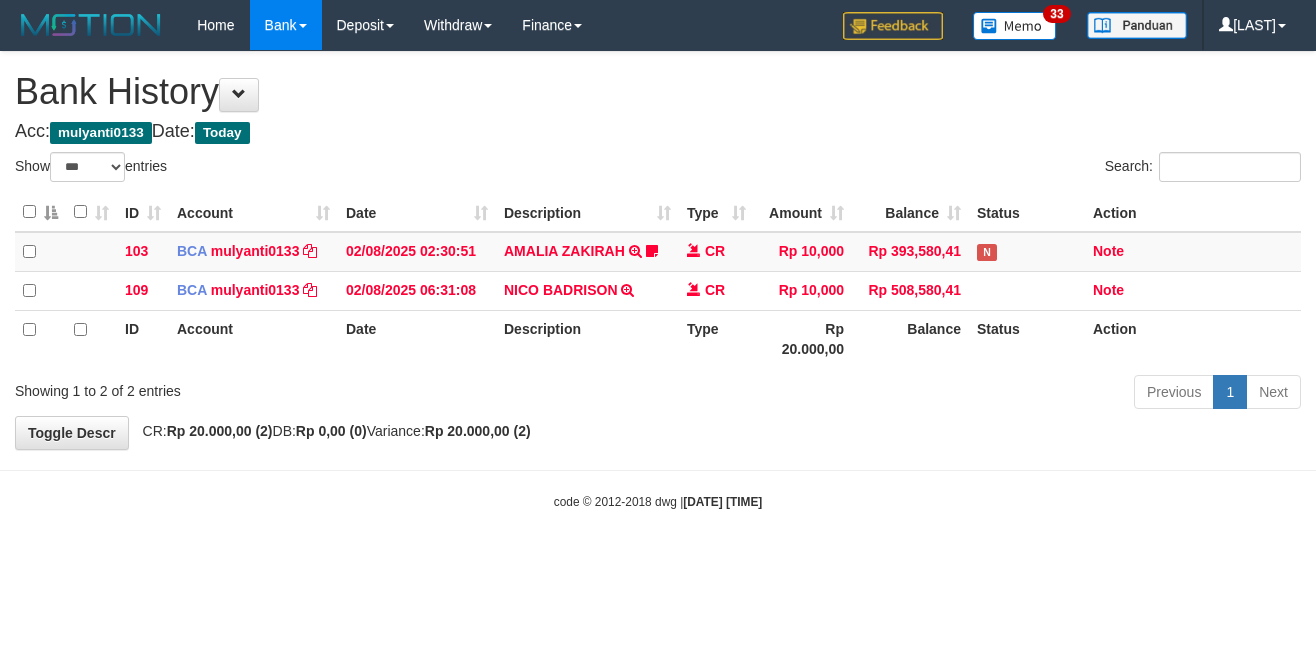 select on "***" 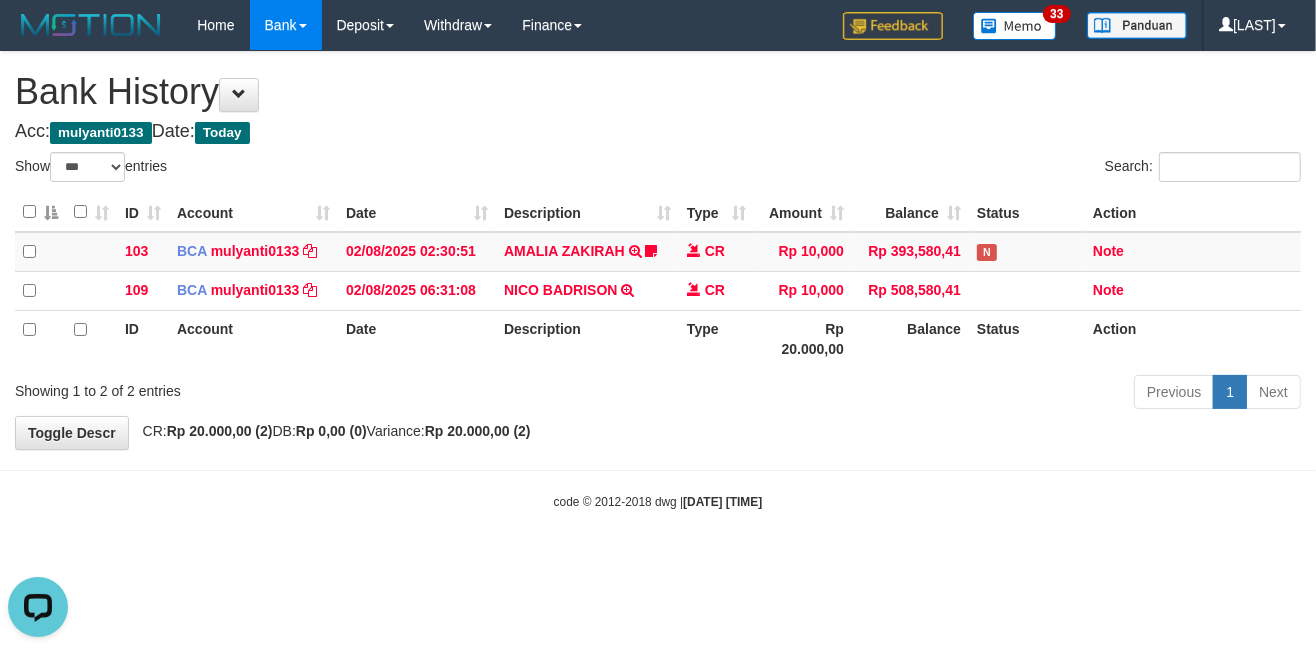 scroll, scrollTop: 0, scrollLeft: 0, axis: both 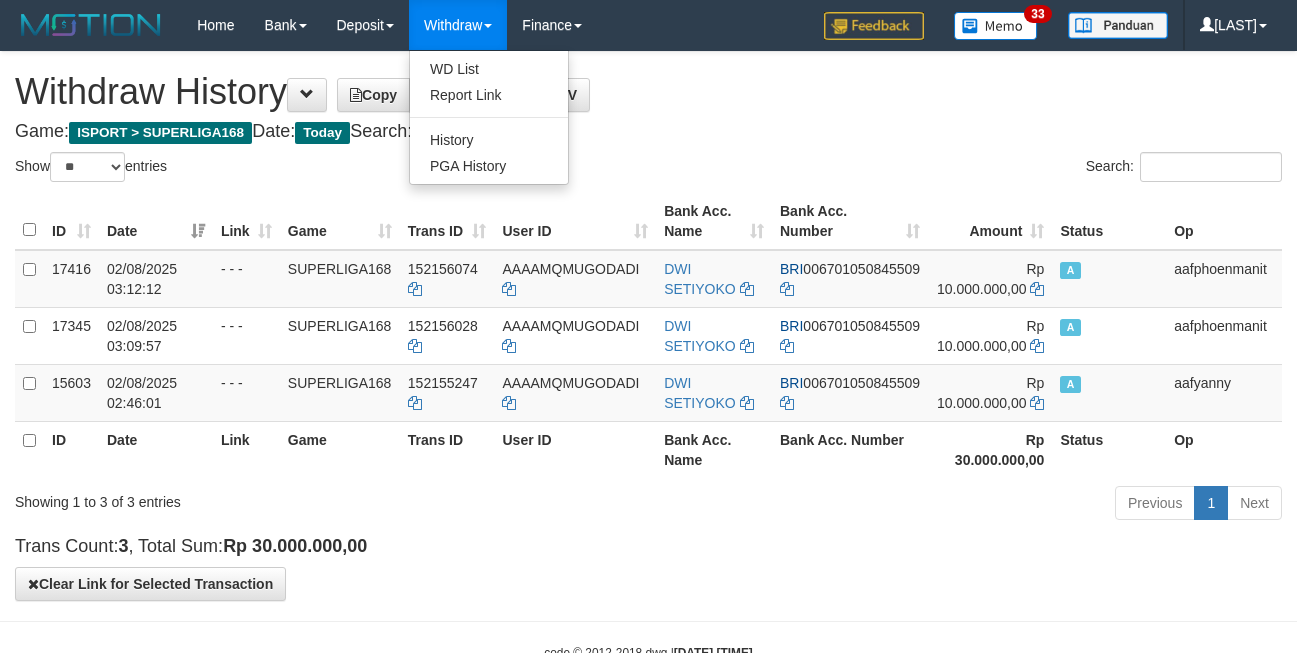 select on "**" 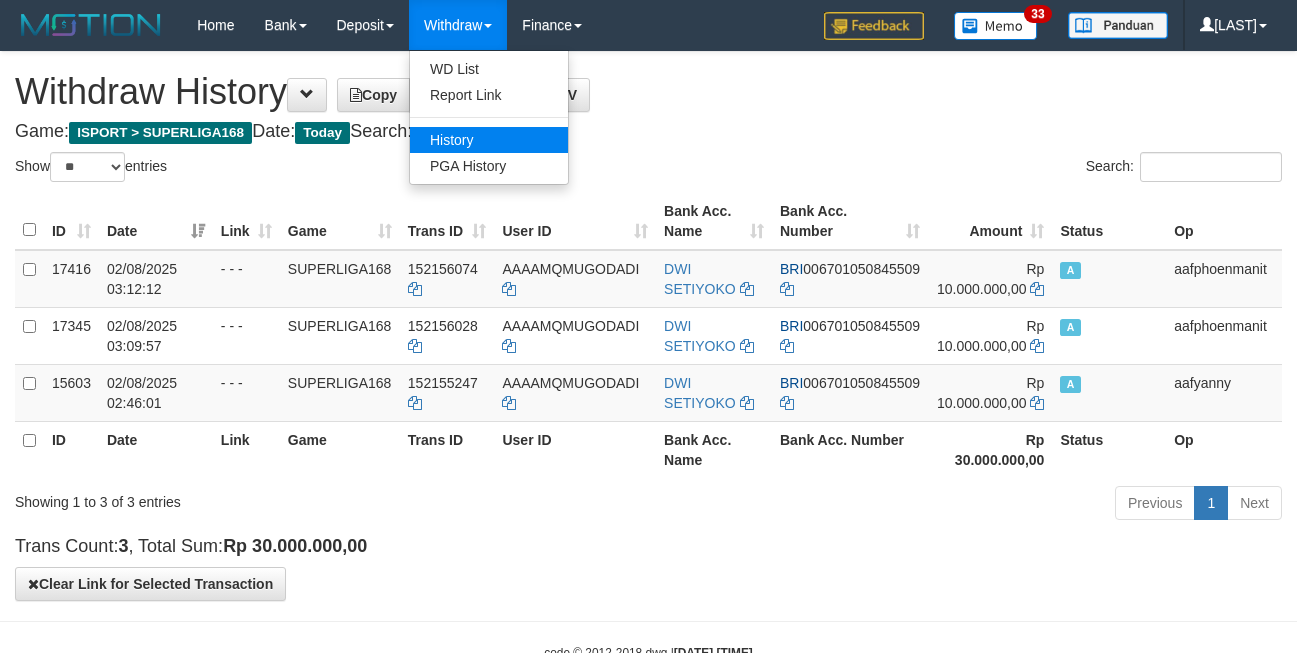 scroll, scrollTop: 0, scrollLeft: 0, axis: both 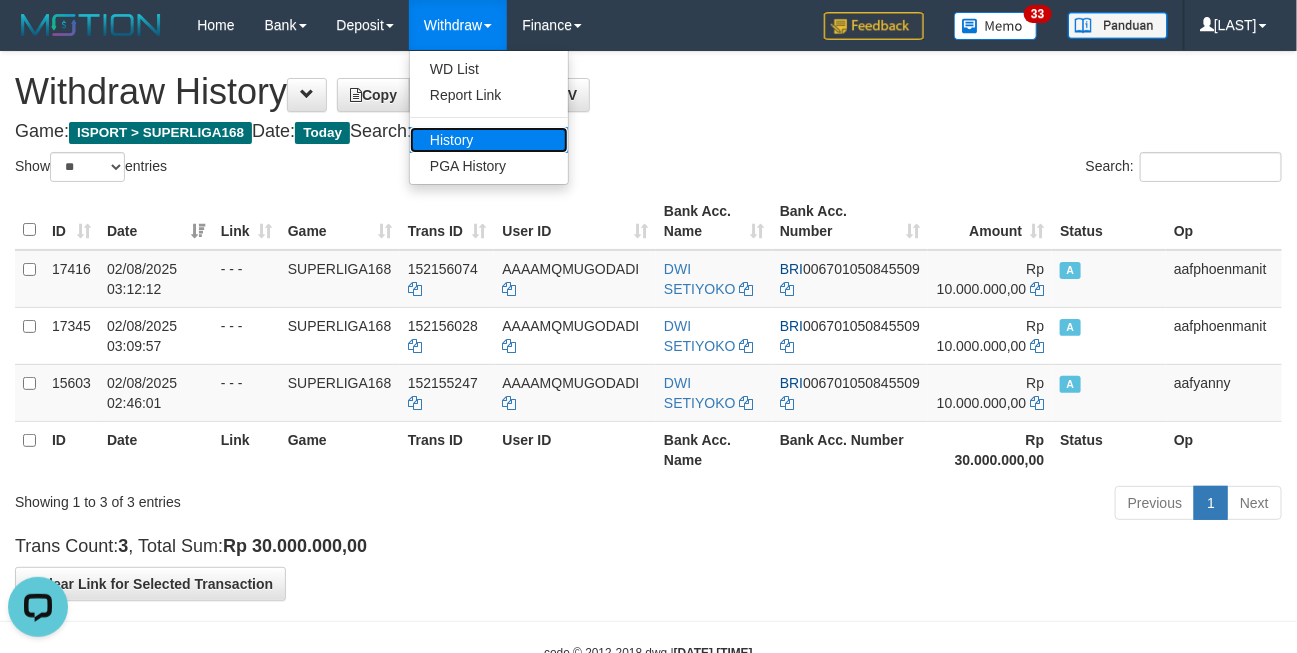 click on "History" at bounding box center (489, 140) 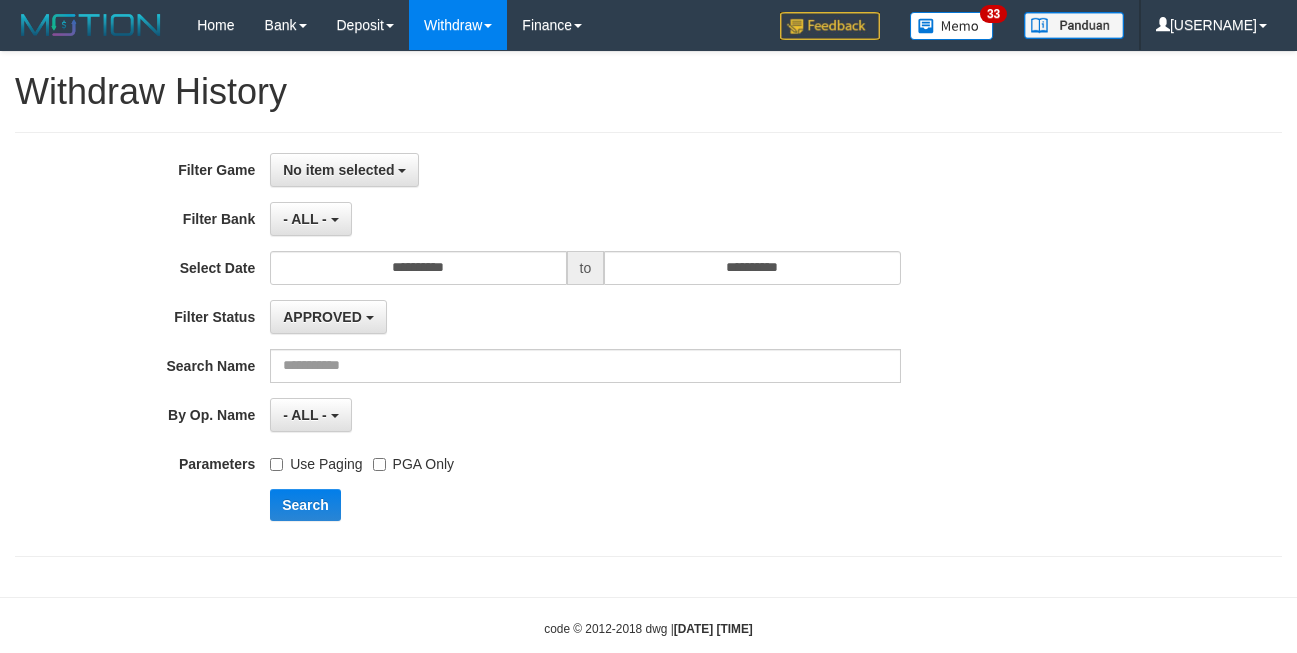 scroll, scrollTop: 0, scrollLeft: 0, axis: both 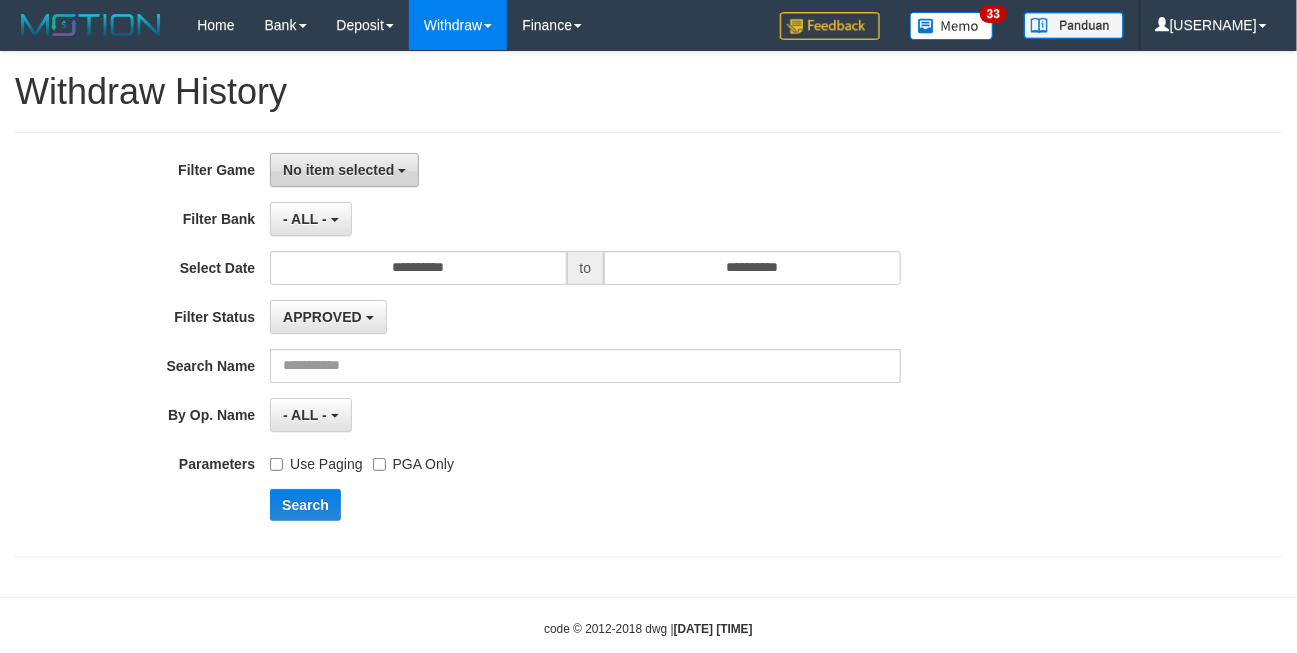 click on "No item selected" at bounding box center [344, 170] 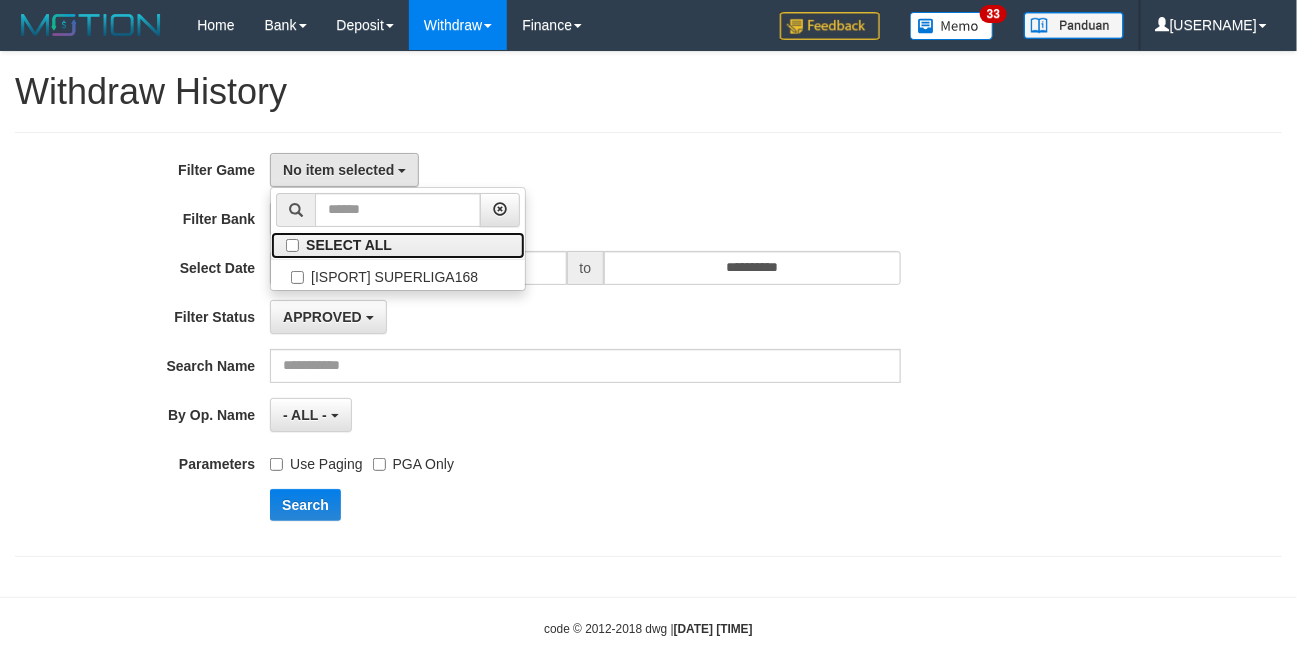 drag, startPoint x: 302, startPoint y: 242, endPoint x: 807, endPoint y: 127, distance: 517.9286 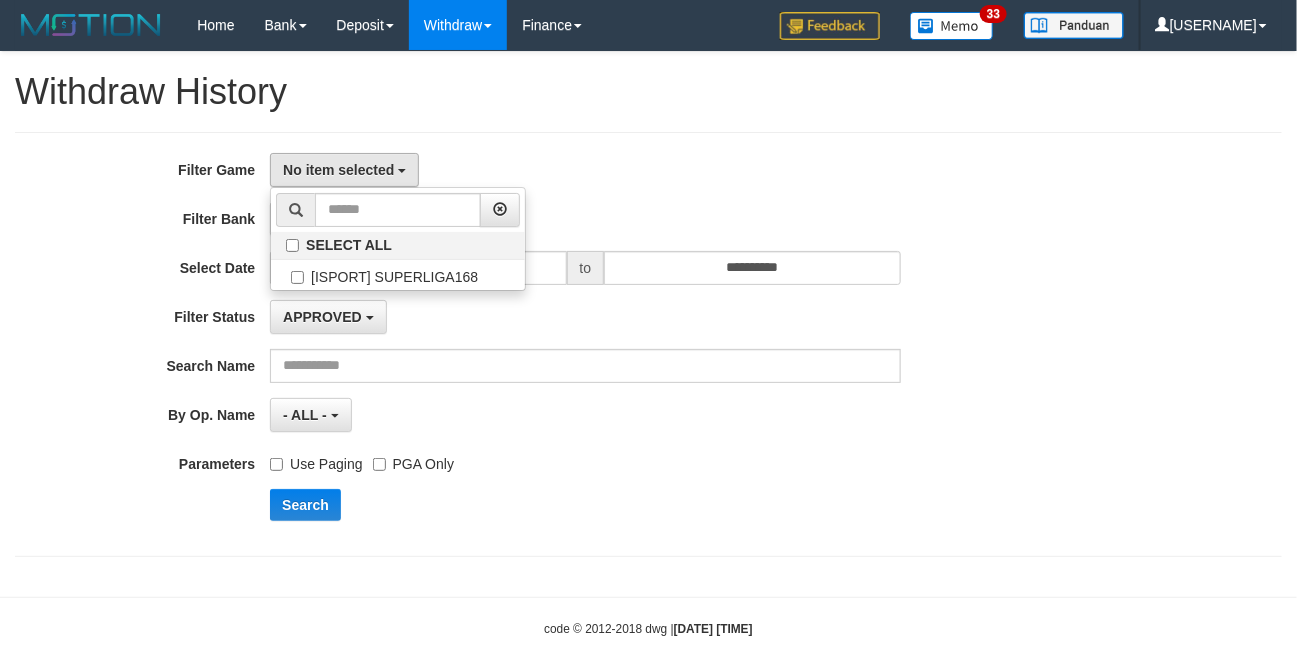 drag, startPoint x: 858, startPoint y: 122, endPoint x: 511, endPoint y: 356, distance: 418.5272 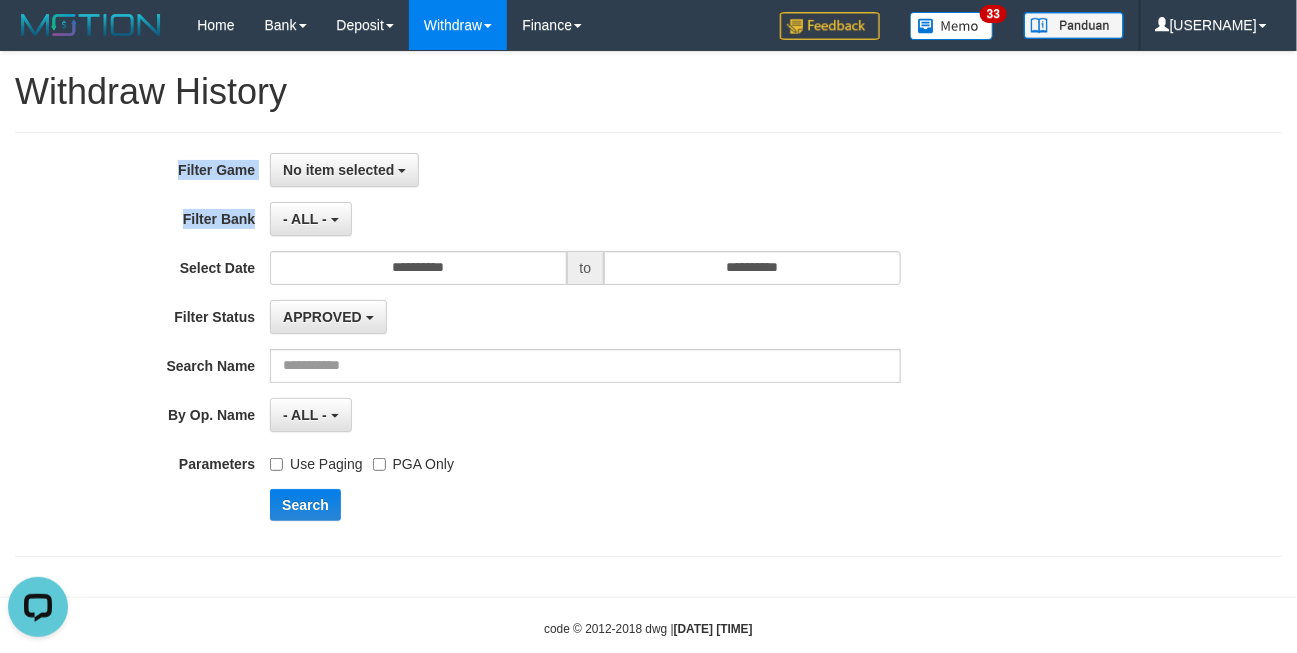 scroll, scrollTop: 0, scrollLeft: 0, axis: both 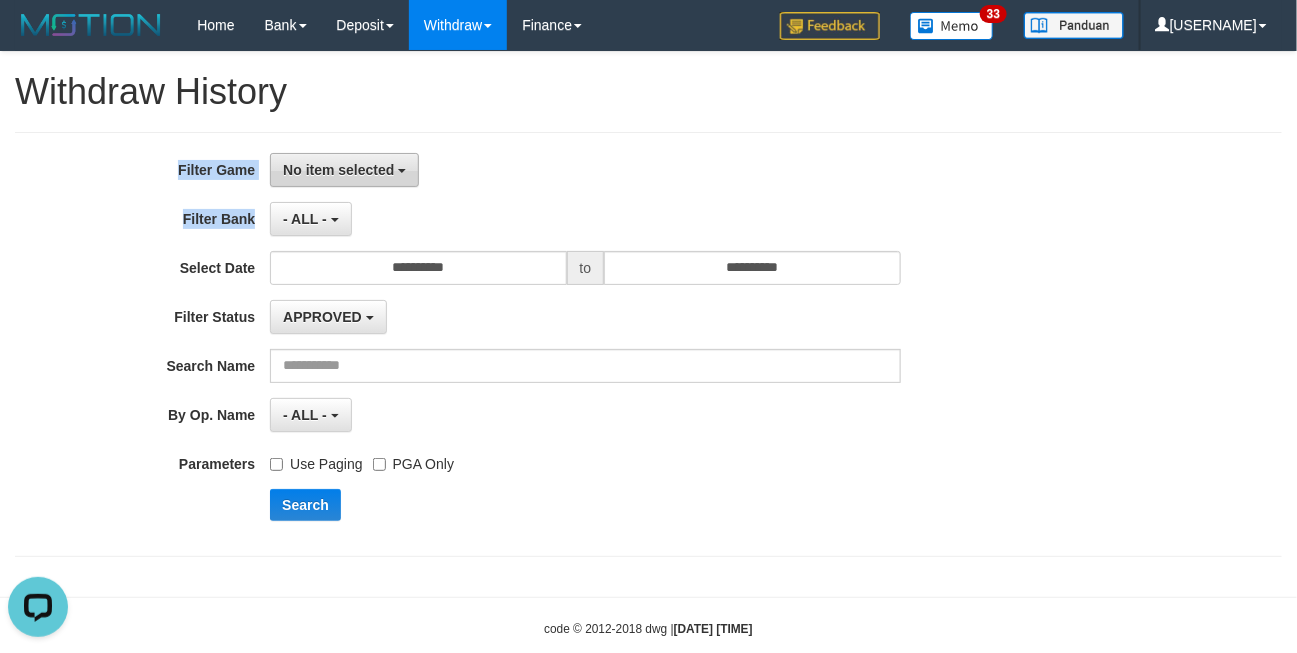 click on "No item selected" at bounding box center (344, 170) 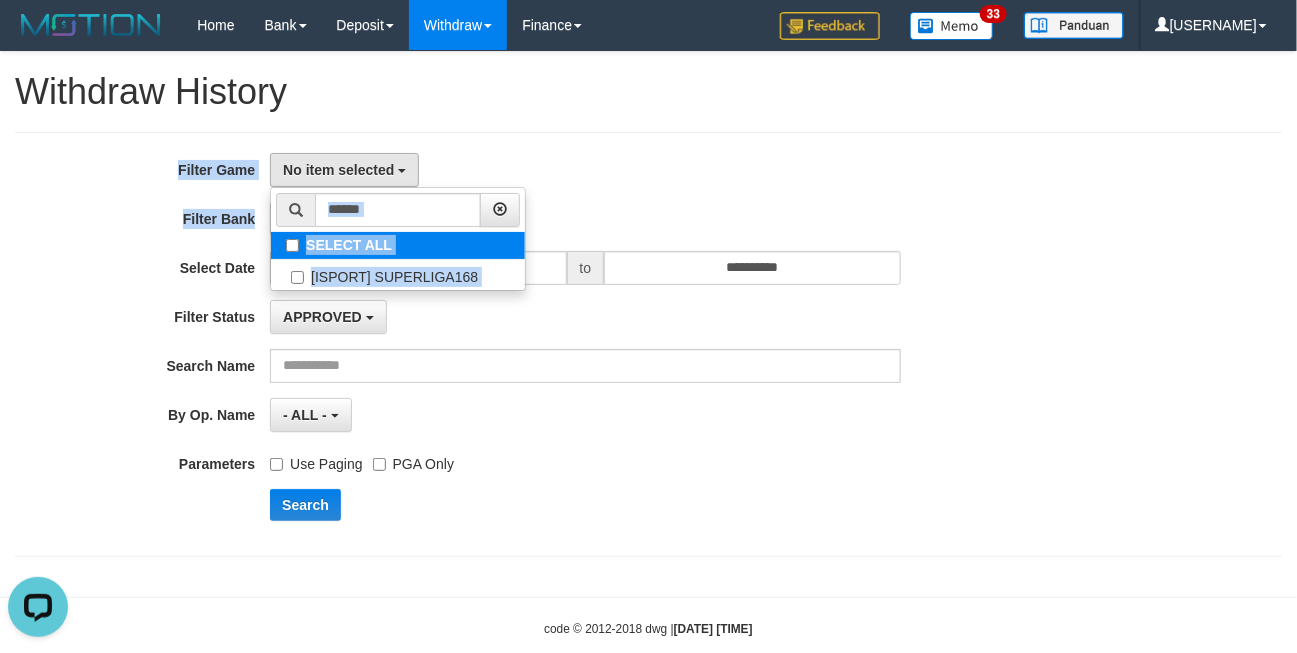 select on "***" 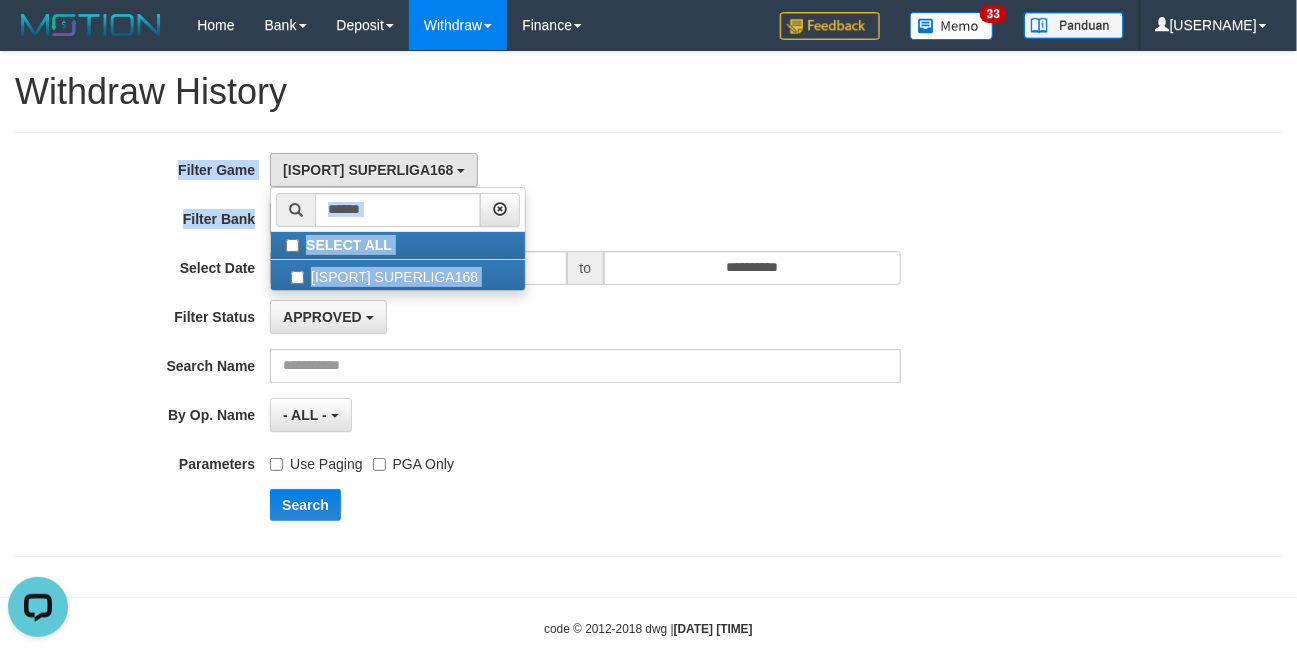 click on "**********" at bounding box center [648, 314] 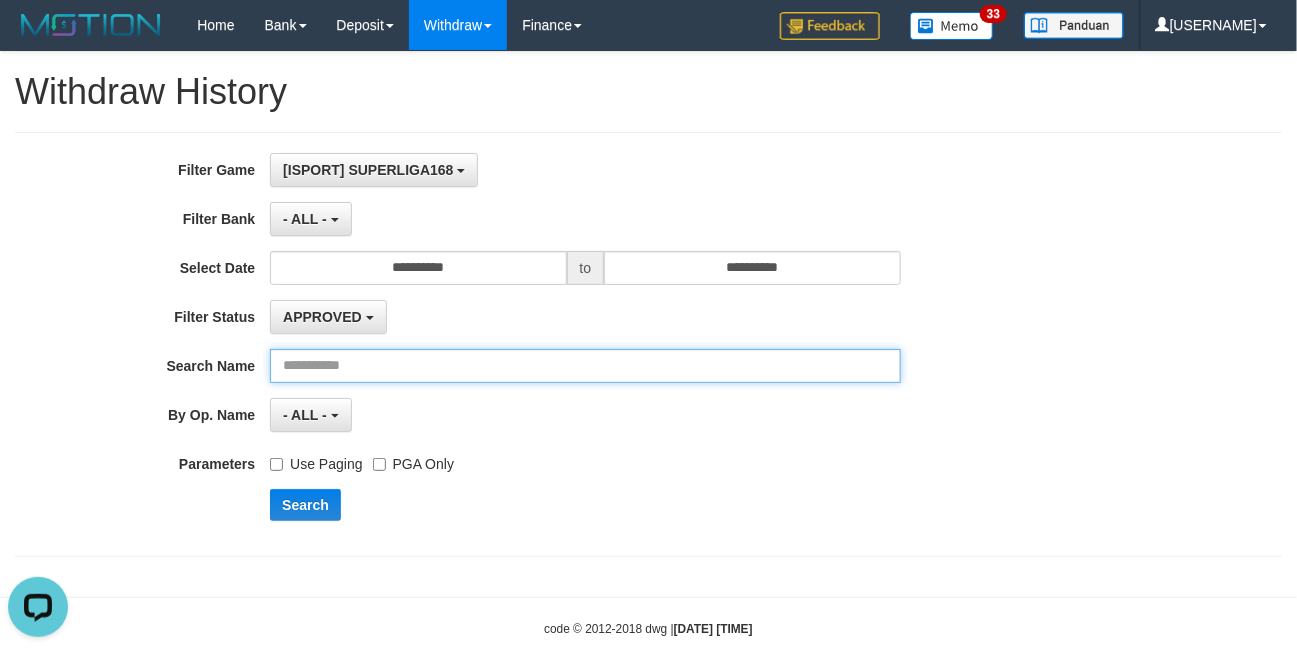 click at bounding box center [585, 366] 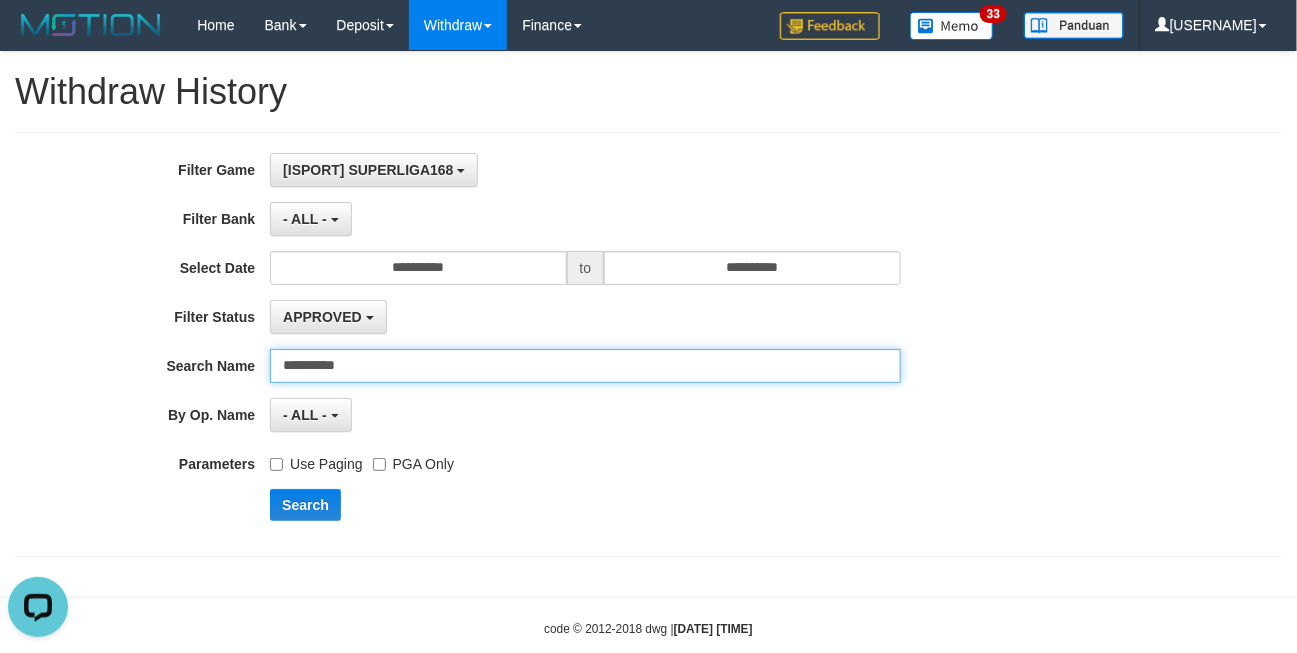 type on "**********" 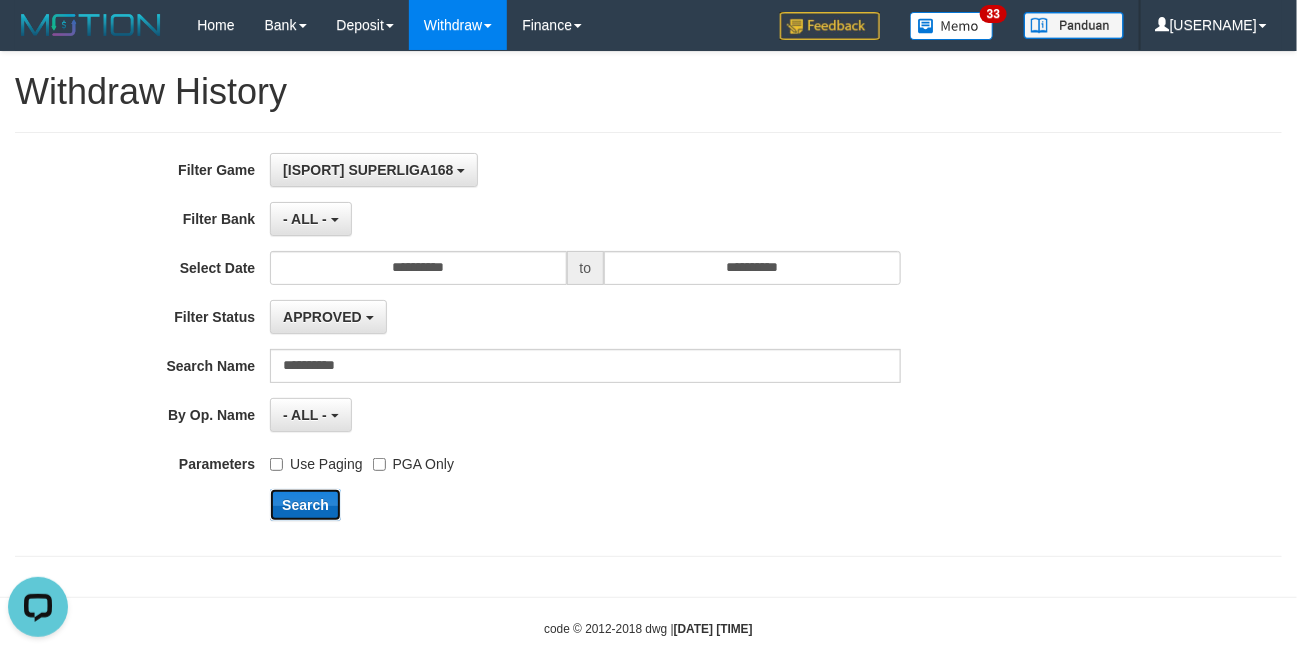 click on "Search" at bounding box center [305, 505] 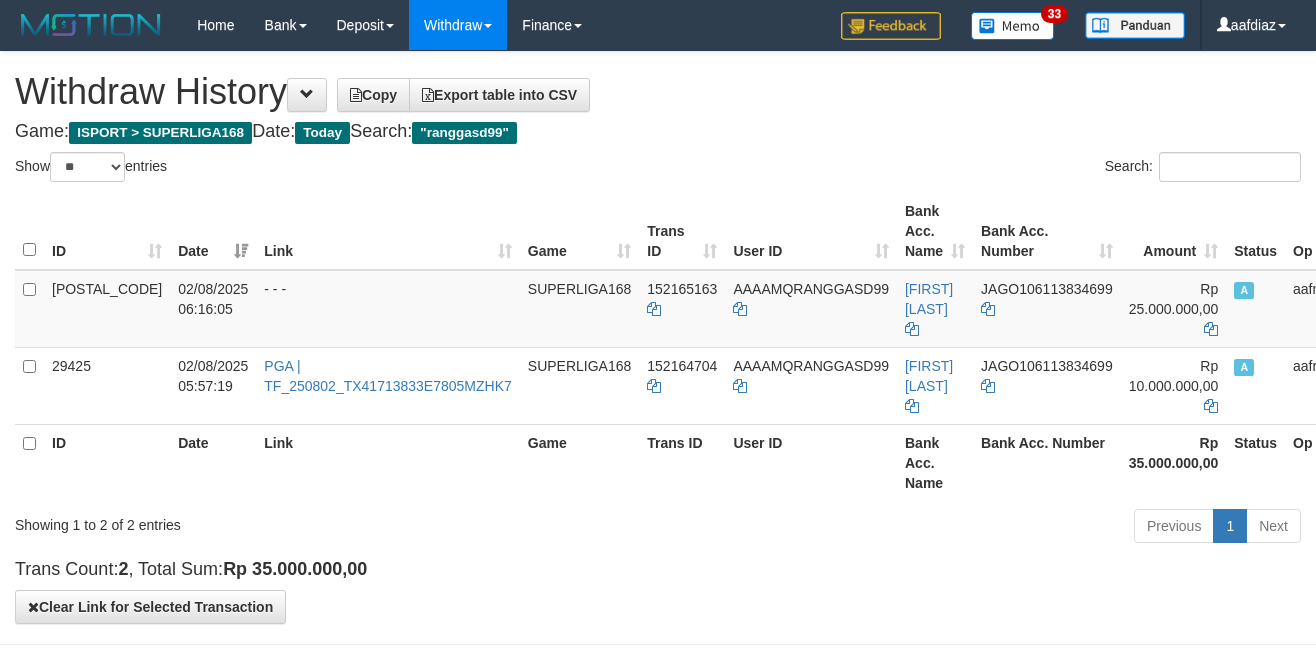 select on "**" 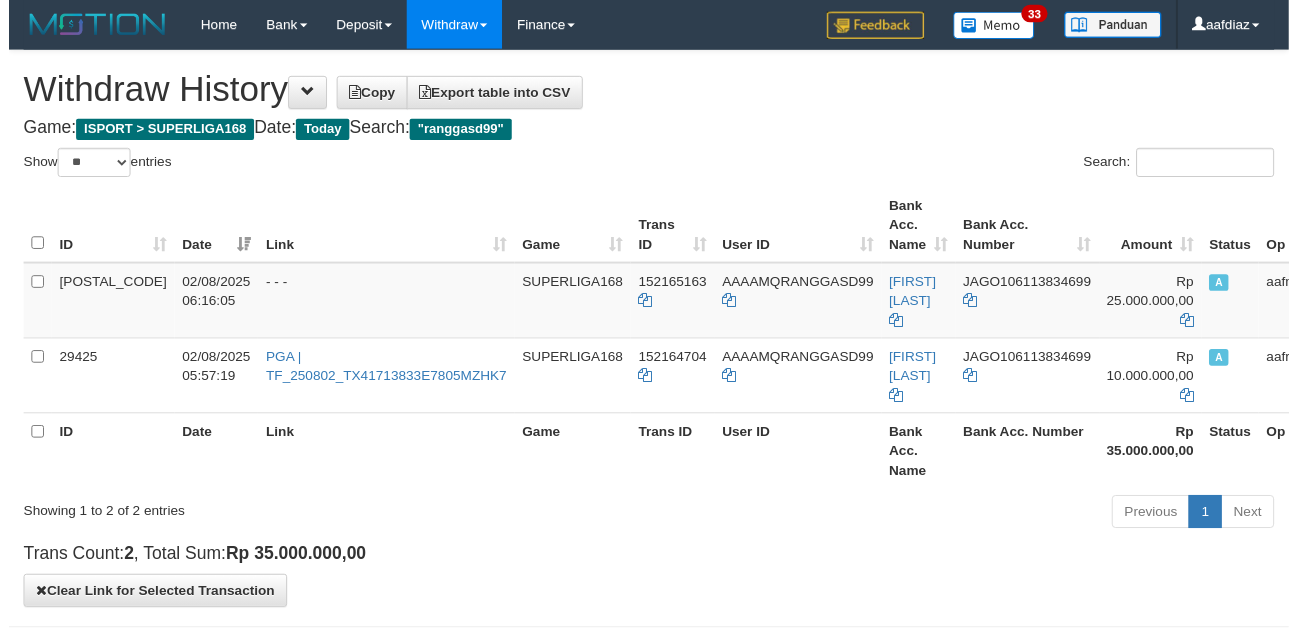 scroll, scrollTop: 0, scrollLeft: 0, axis: both 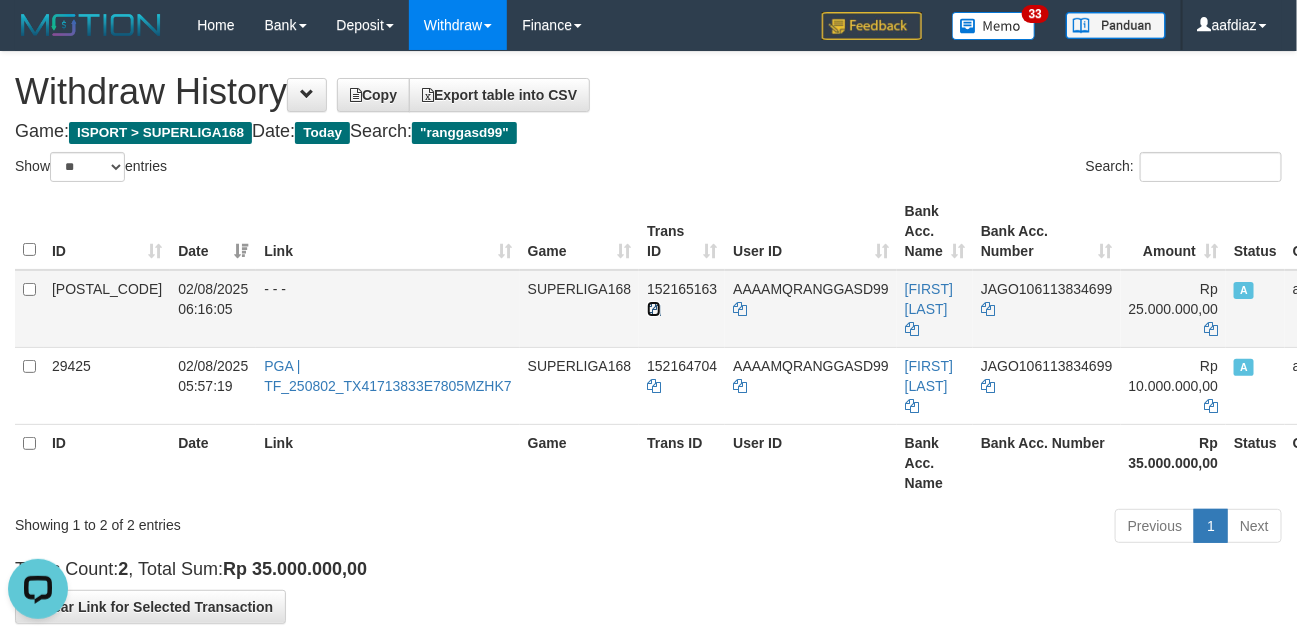 click at bounding box center (654, 309) 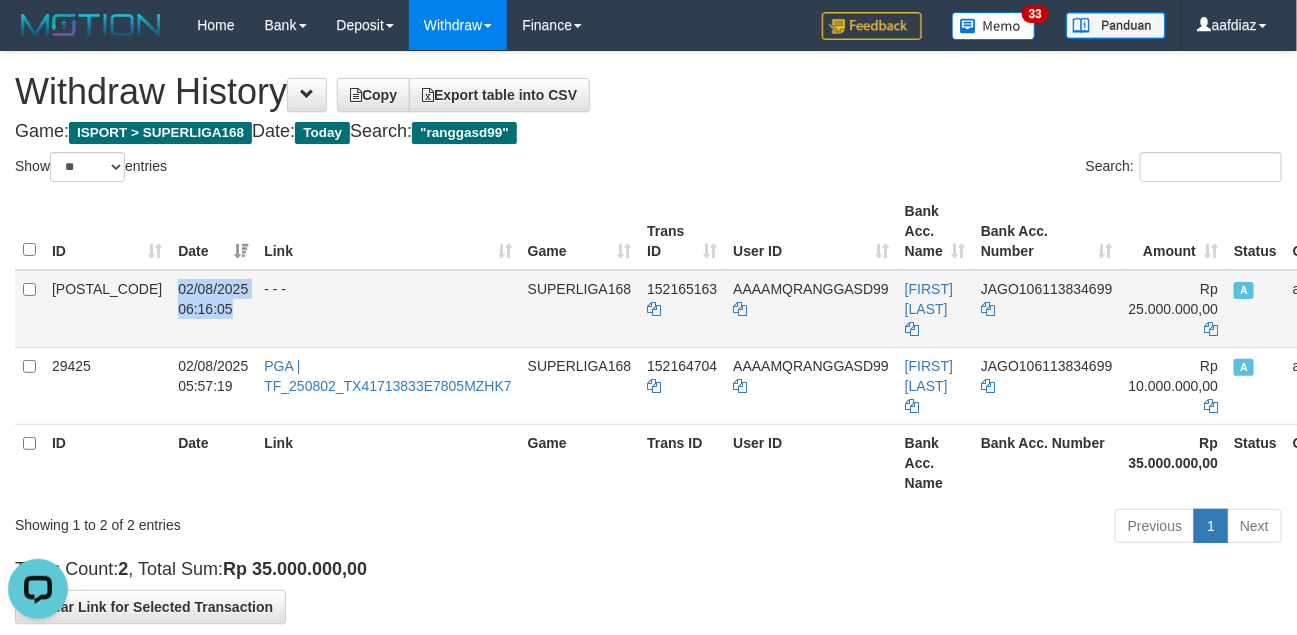 drag, startPoint x: 101, startPoint y: 285, endPoint x: 182, endPoint y: 306, distance: 83.677956 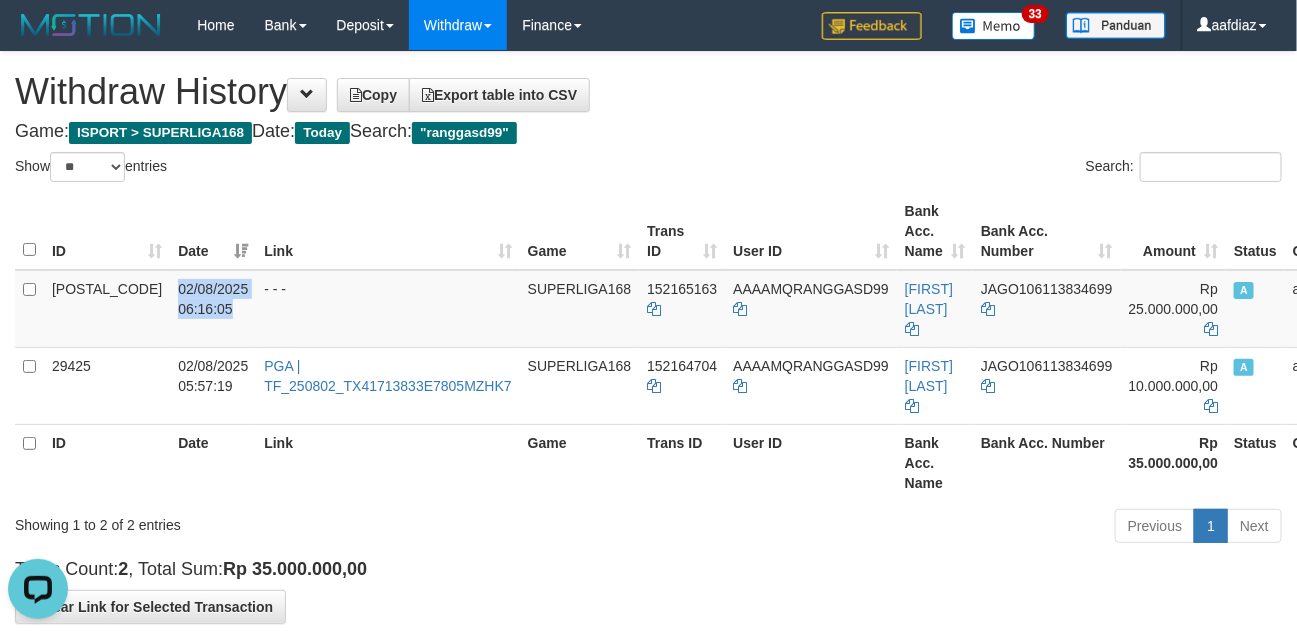copy on "02/08/2025 06:16:05" 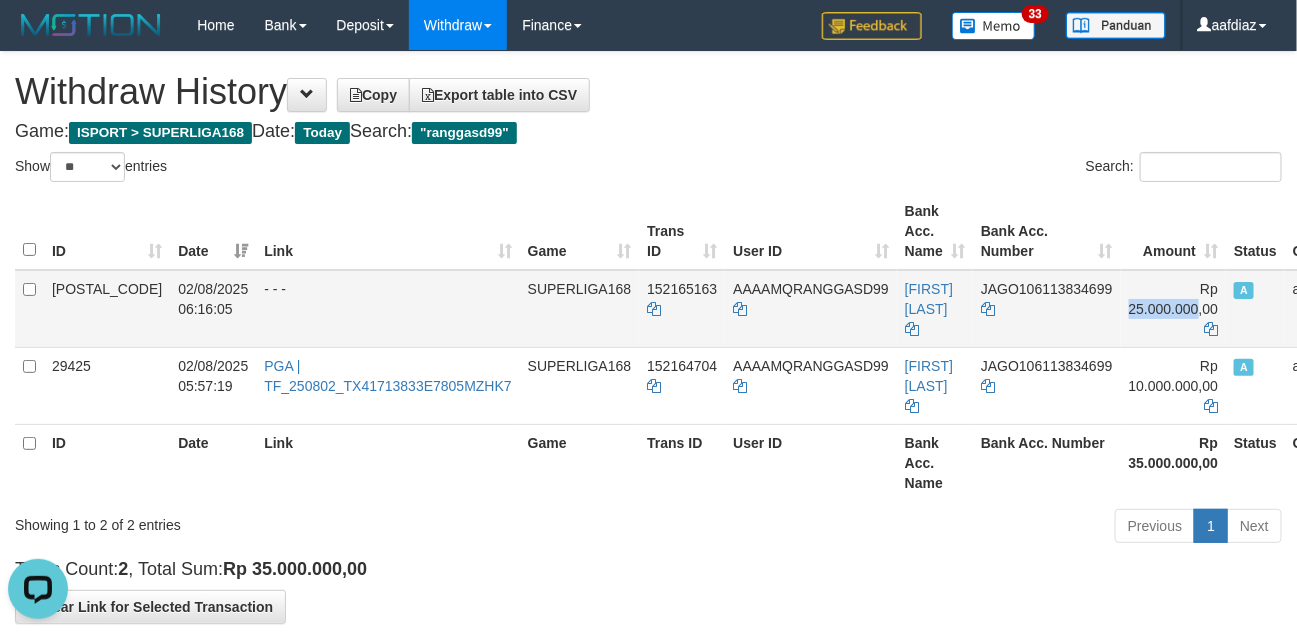 drag, startPoint x: 1042, startPoint y: 308, endPoint x: 1116, endPoint y: 310, distance: 74.02702 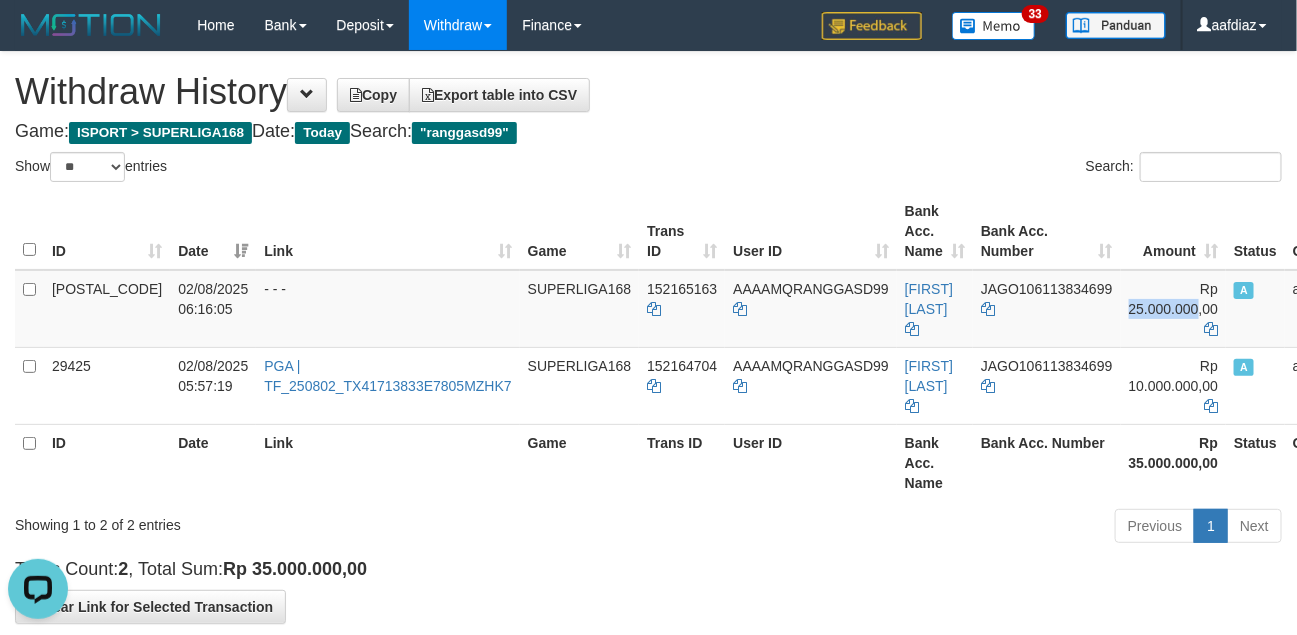 copy on "25.000.000" 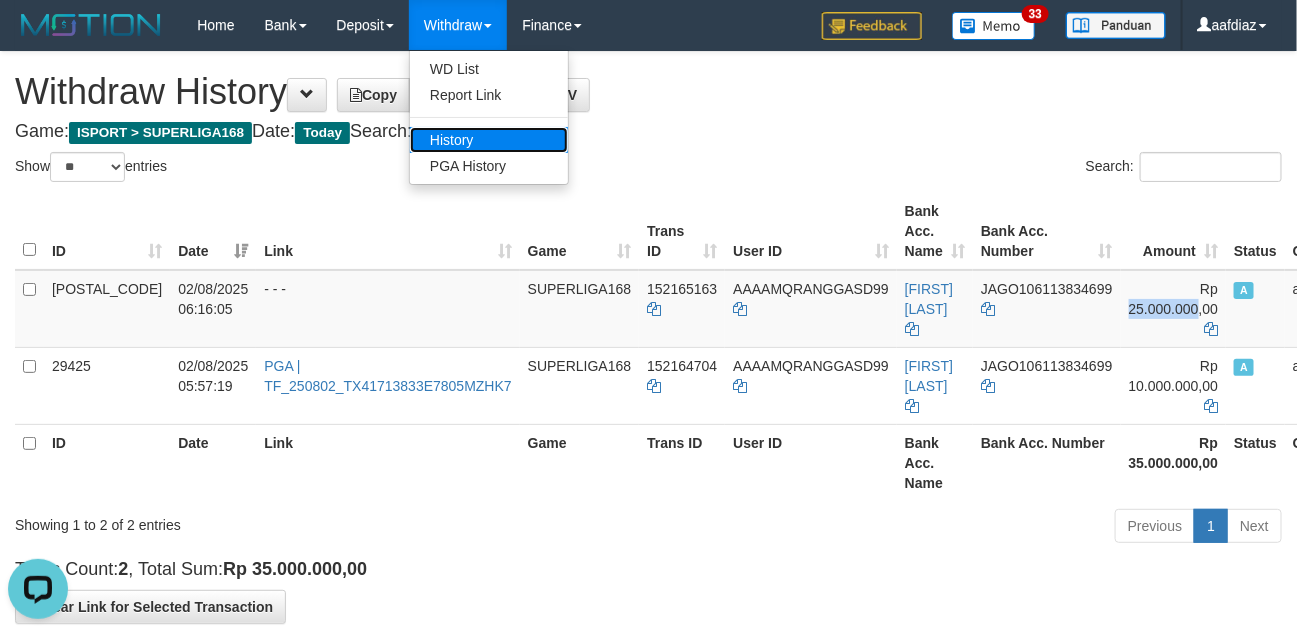 click on "History" at bounding box center [489, 140] 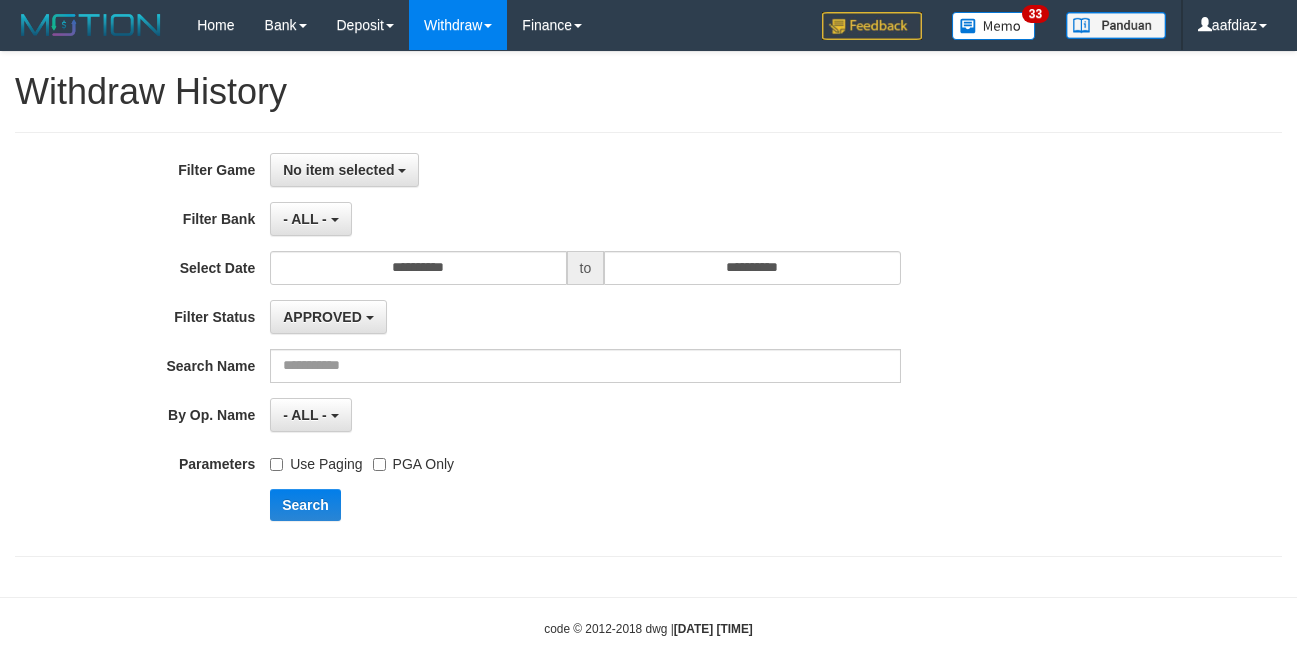 scroll, scrollTop: 0, scrollLeft: 0, axis: both 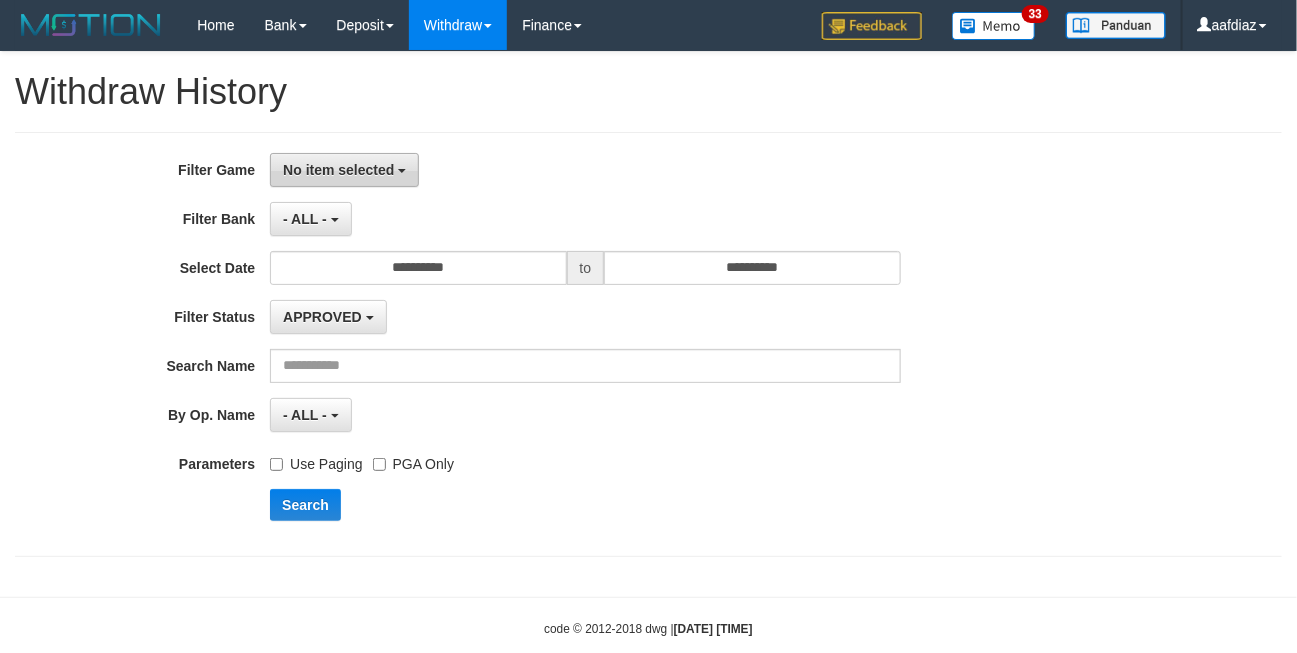 click on "No item selected" at bounding box center (344, 170) 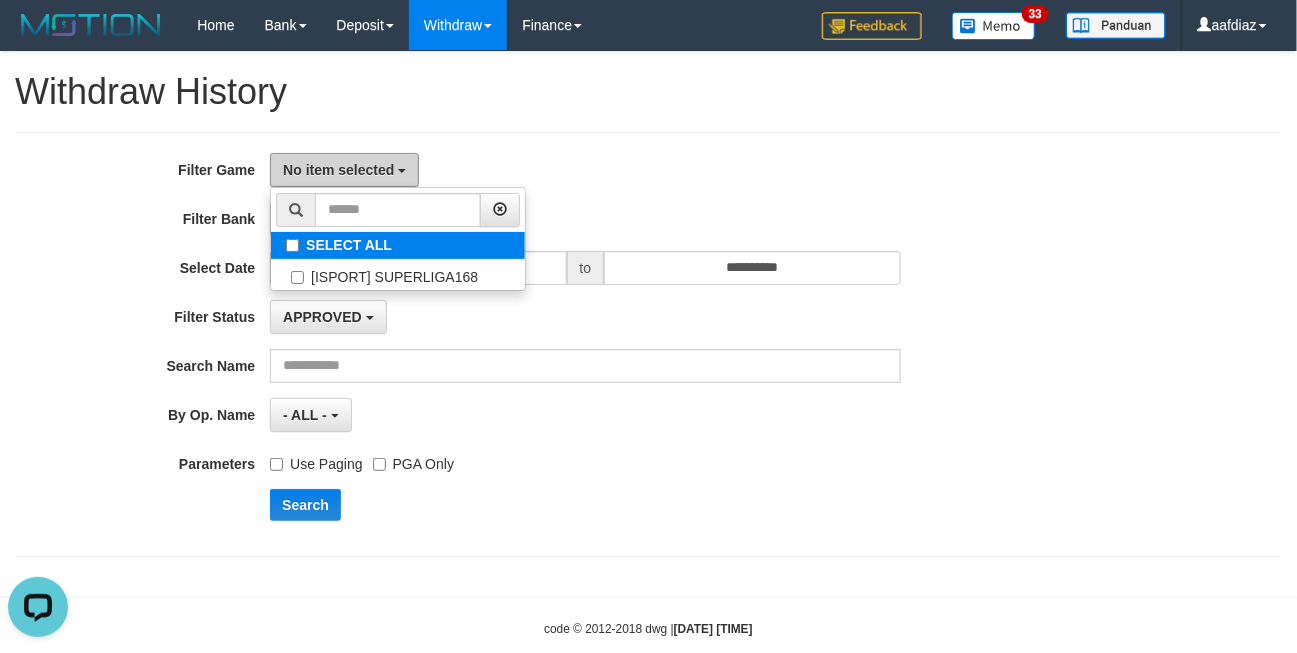 scroll, scrollTop: 0, scrollLeft: 0, axis: both 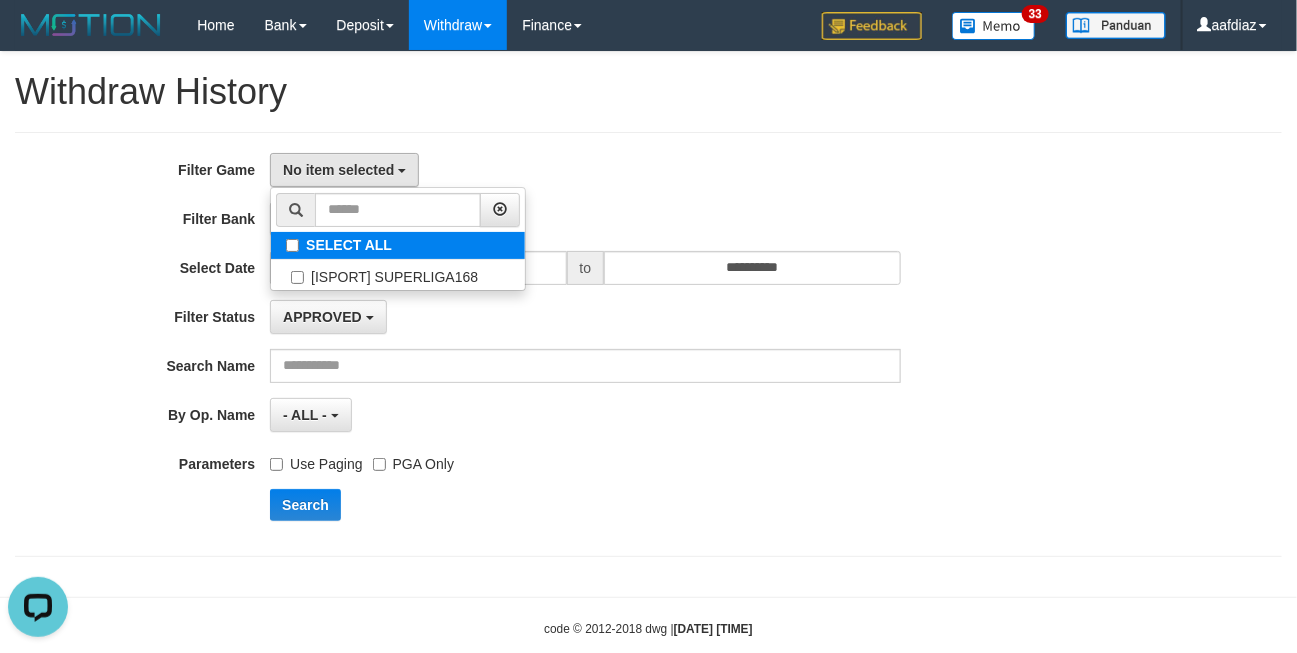 select on "***" 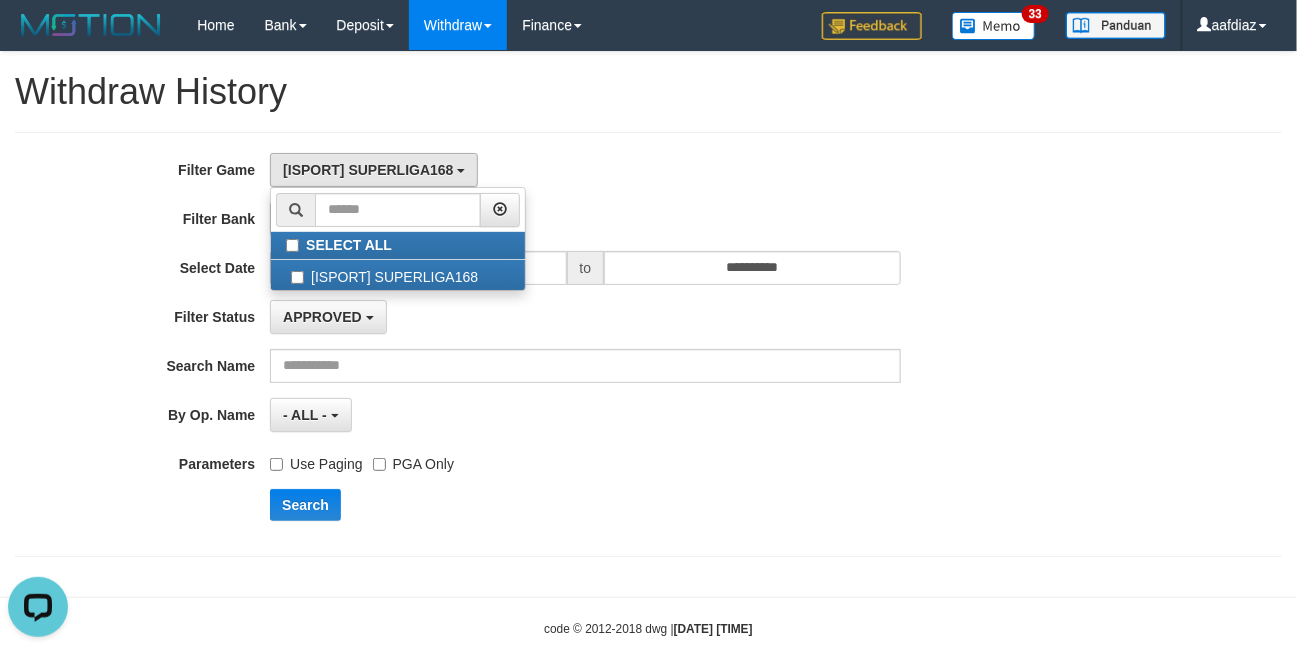 drag, startPoint x: 755, startPoint y: 137, endPoint x: 623, endPoint y: 268, distance: 185.97043 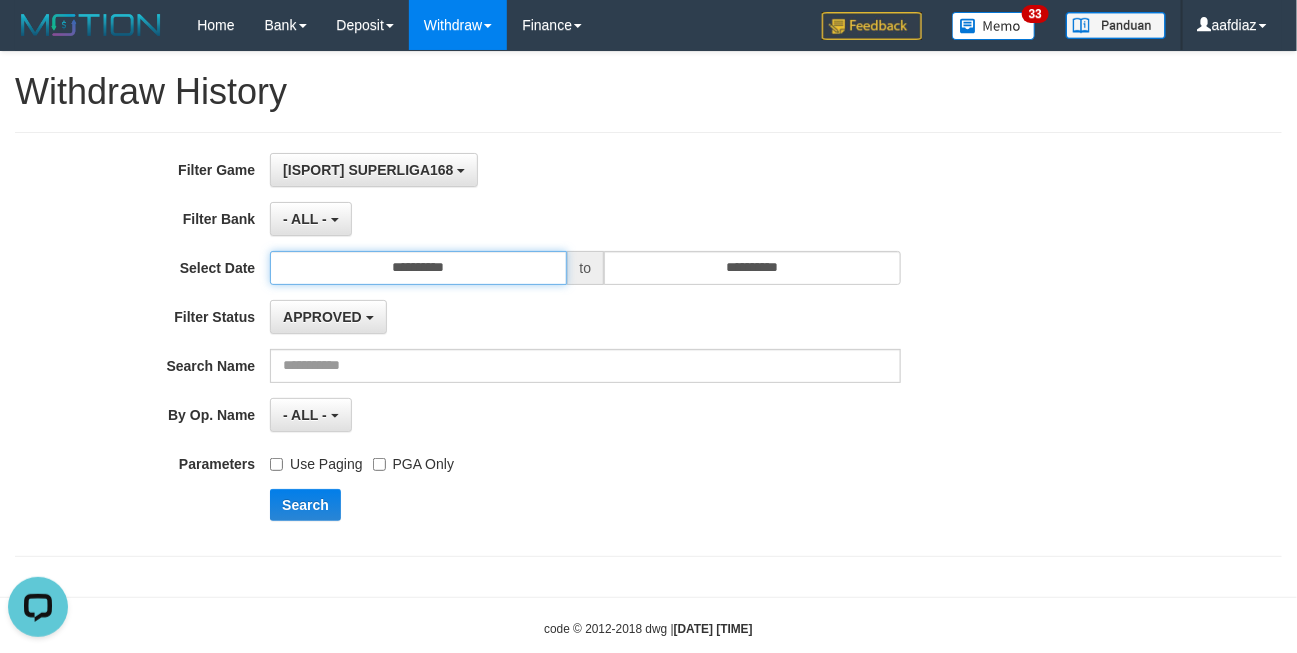 click on "**********" at bounding box center (418, 268) 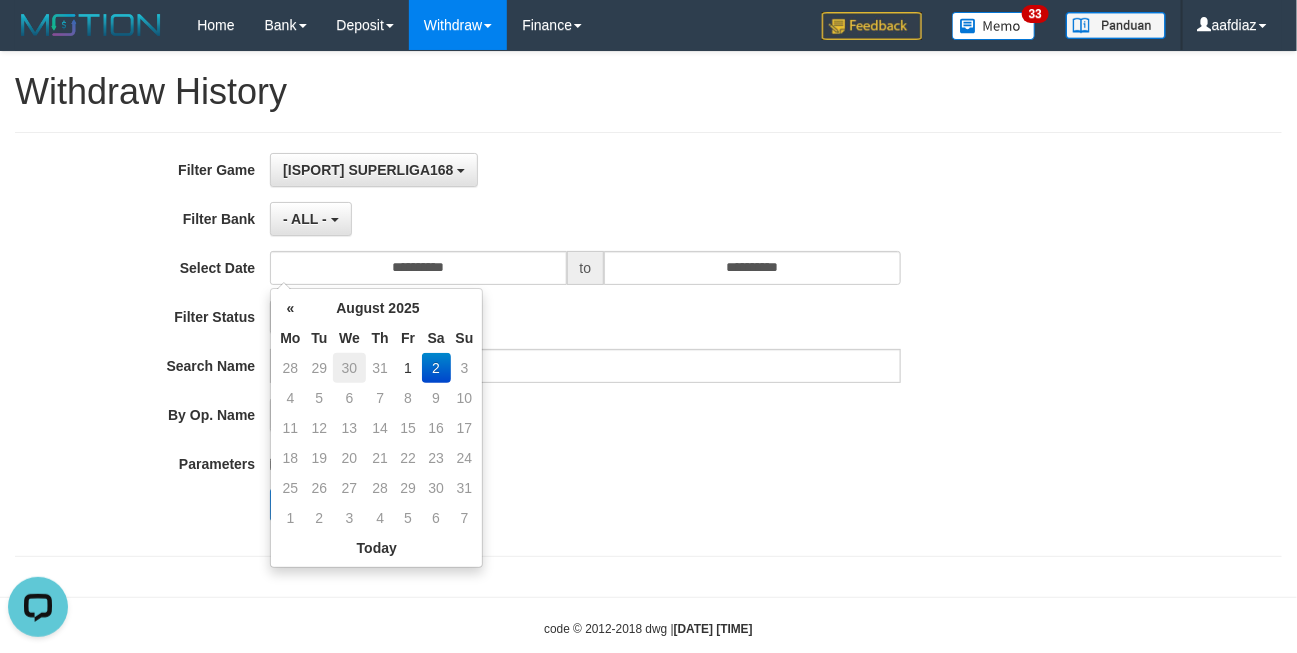 click on "30" at bounding box center [349, 368] 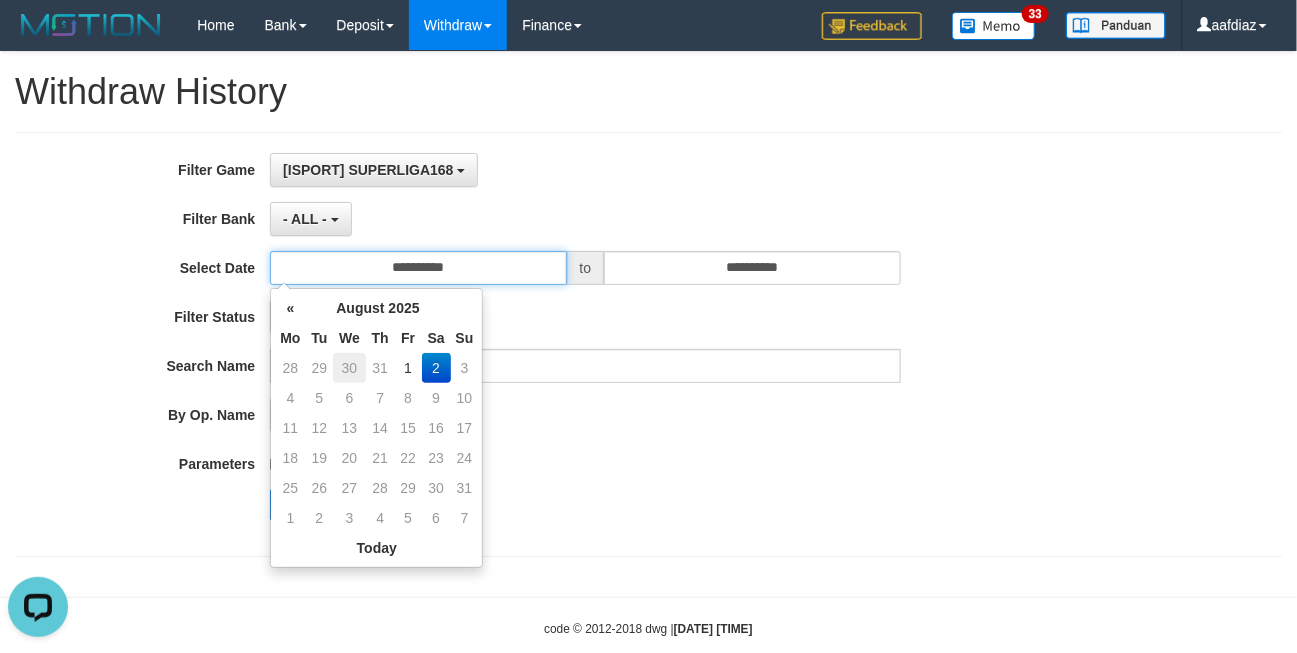 type on "**********" 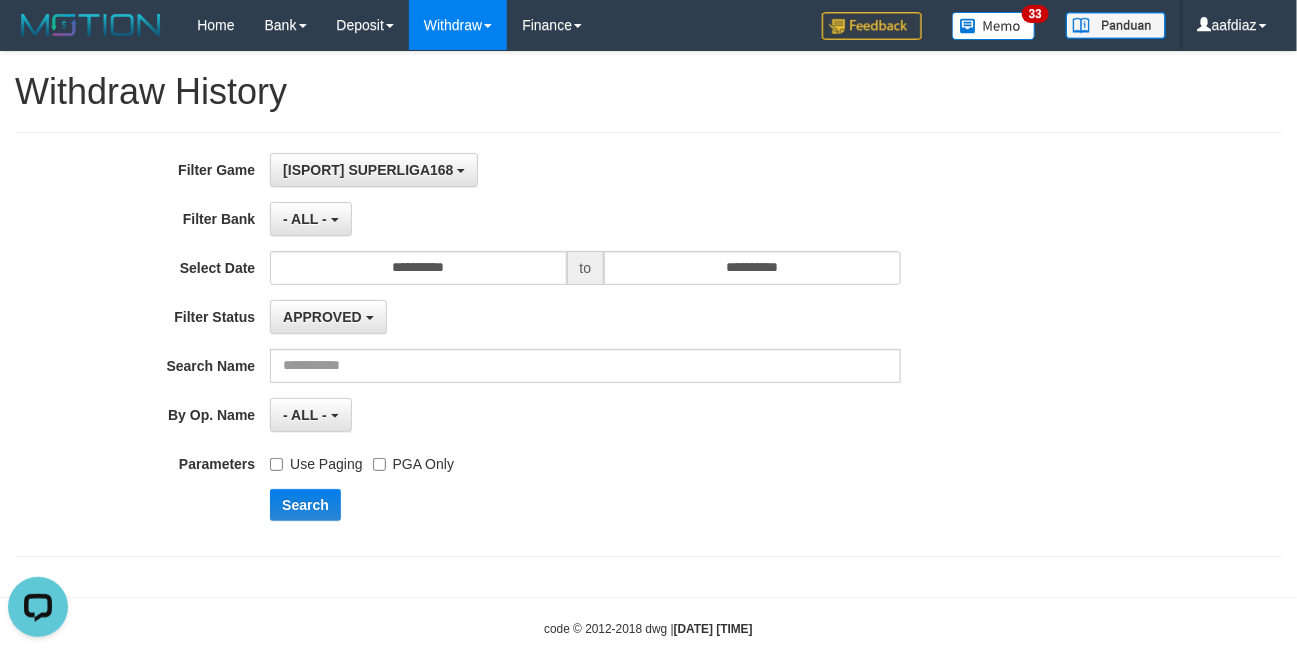 click on "**********" at bounding box center [540, 344] 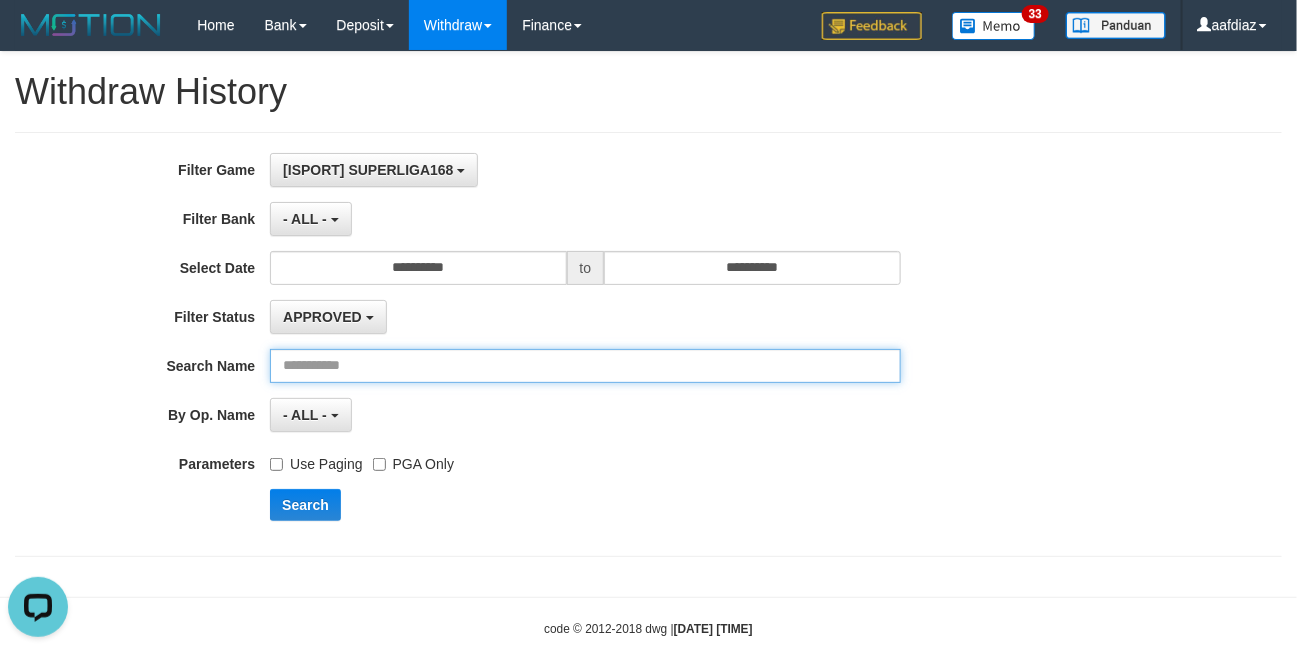 click at bounding box center (585, 366) 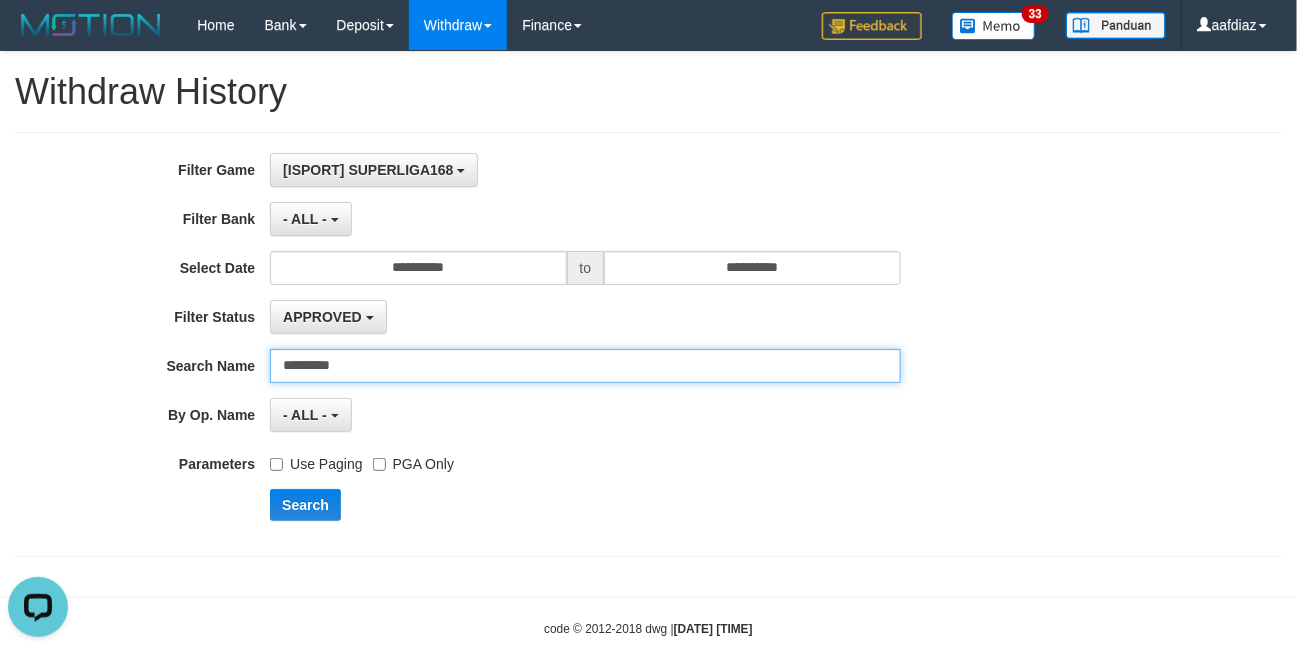 type on "*********" 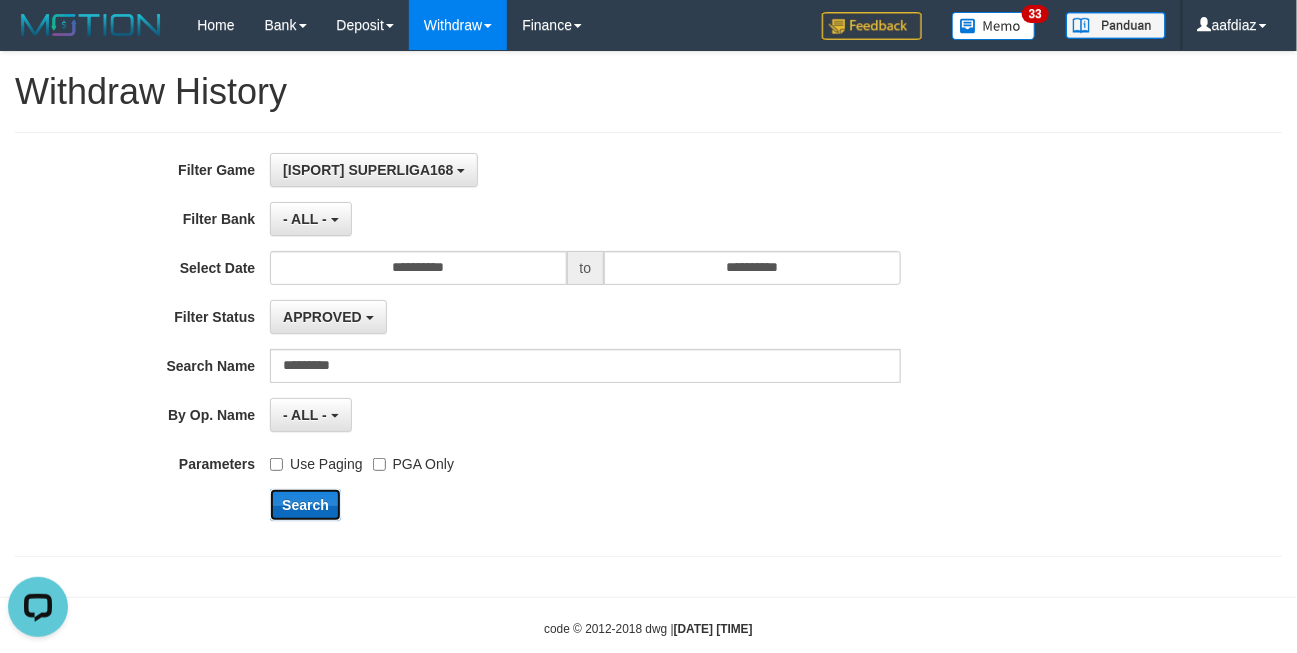 click on "Search" at bounding box center (305, 505) 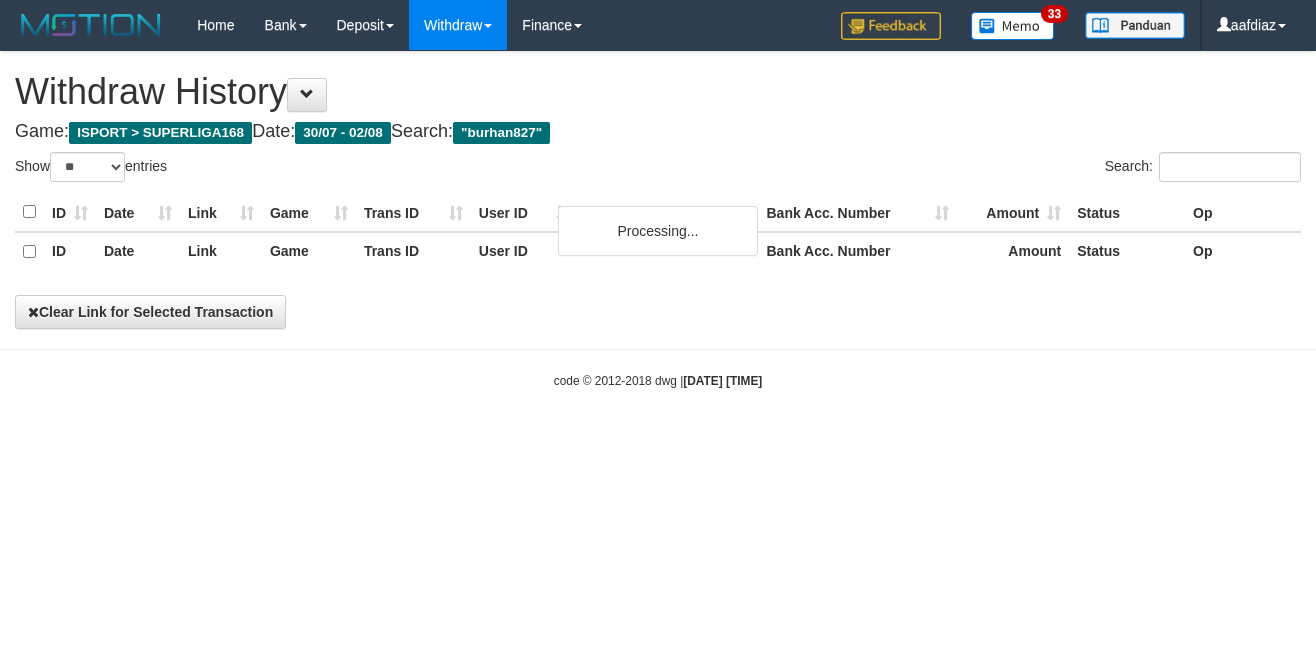 select on "**" 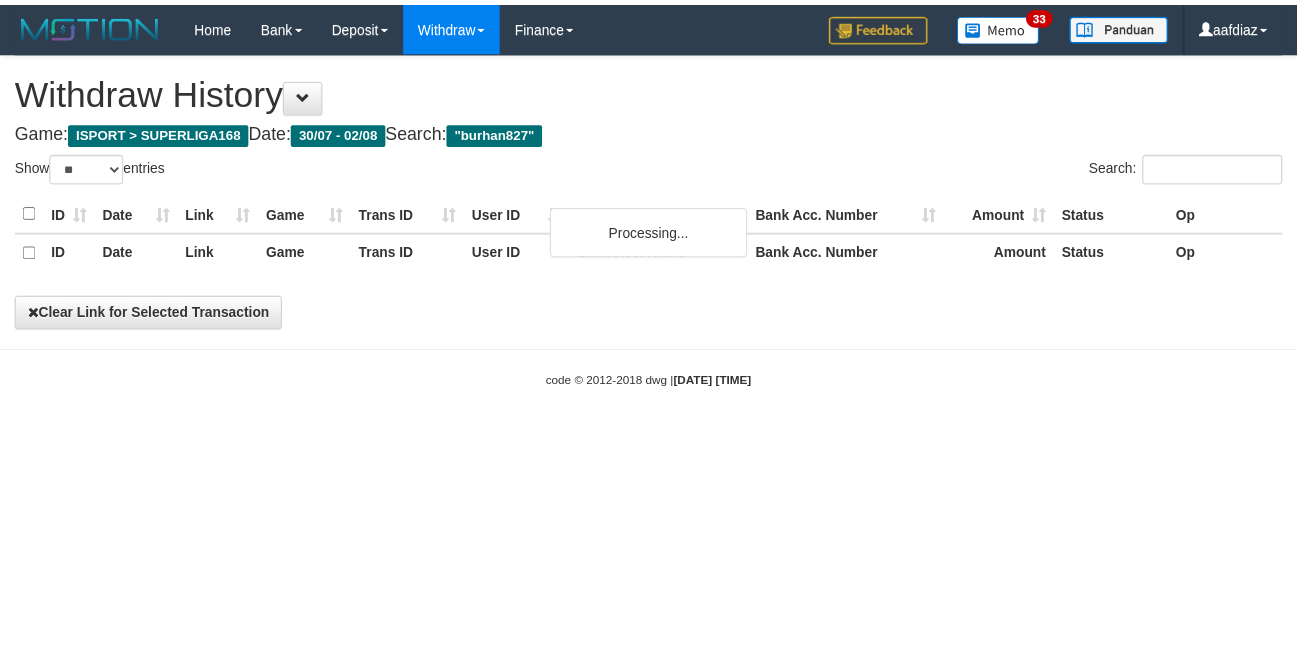 scroll, scrollTop: 0, scrollLeft: 0, axis: both 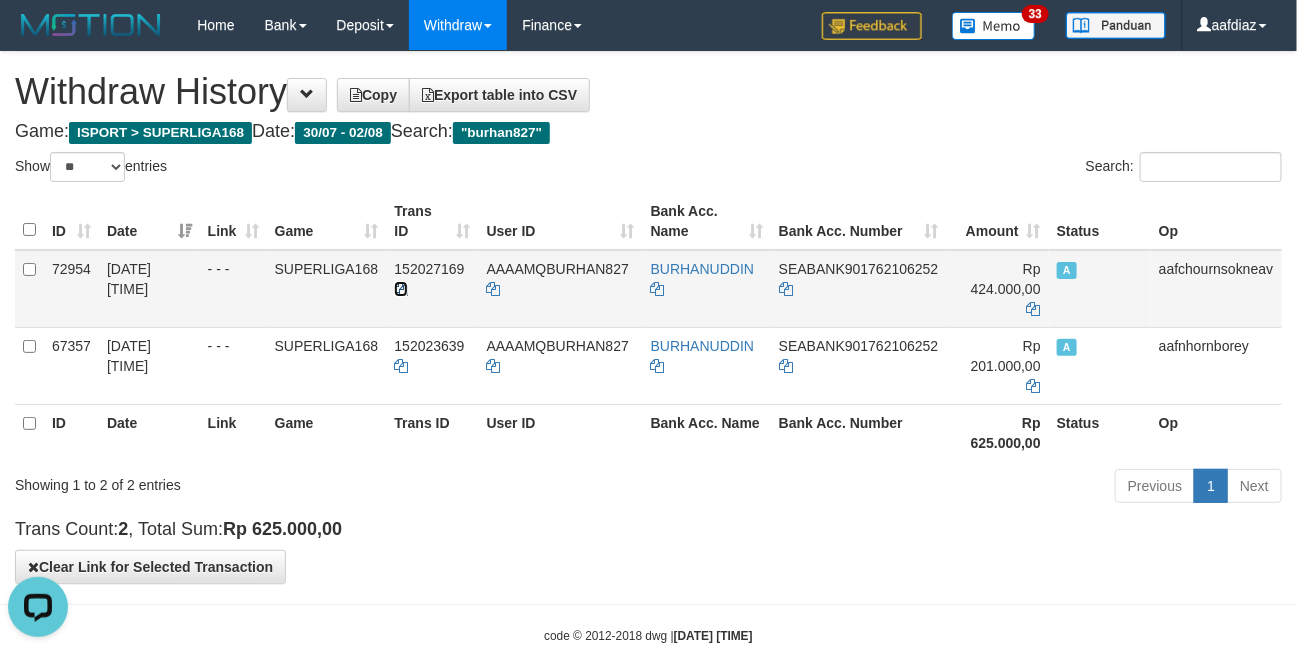 click at bounding box center (401, 289) 